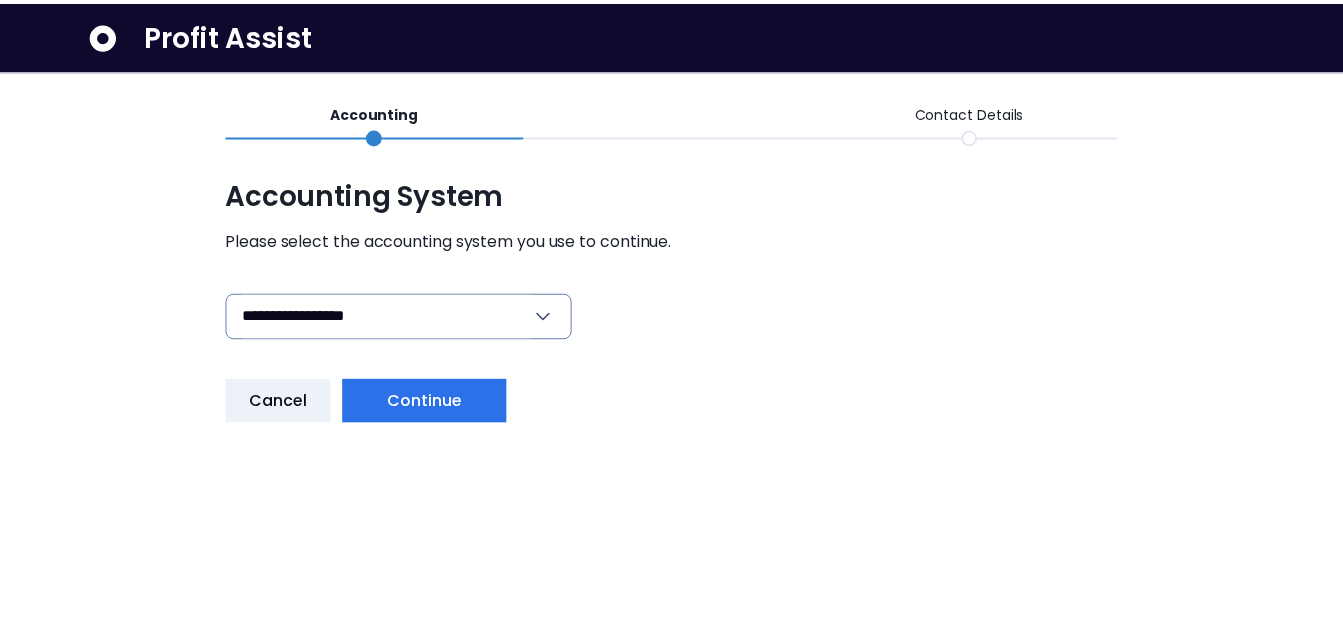scroll, scrollTop: 0, scrollLeft: 0, axis: both 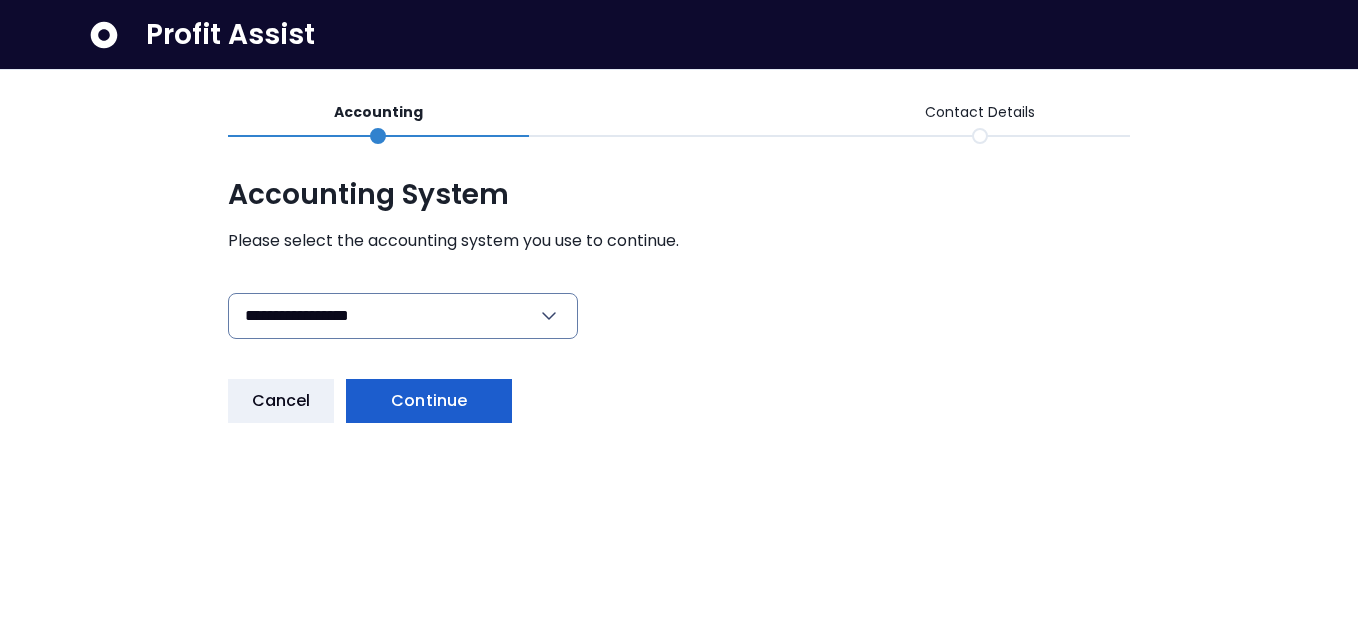 click on "Continue" at bounding box center (429, 401) 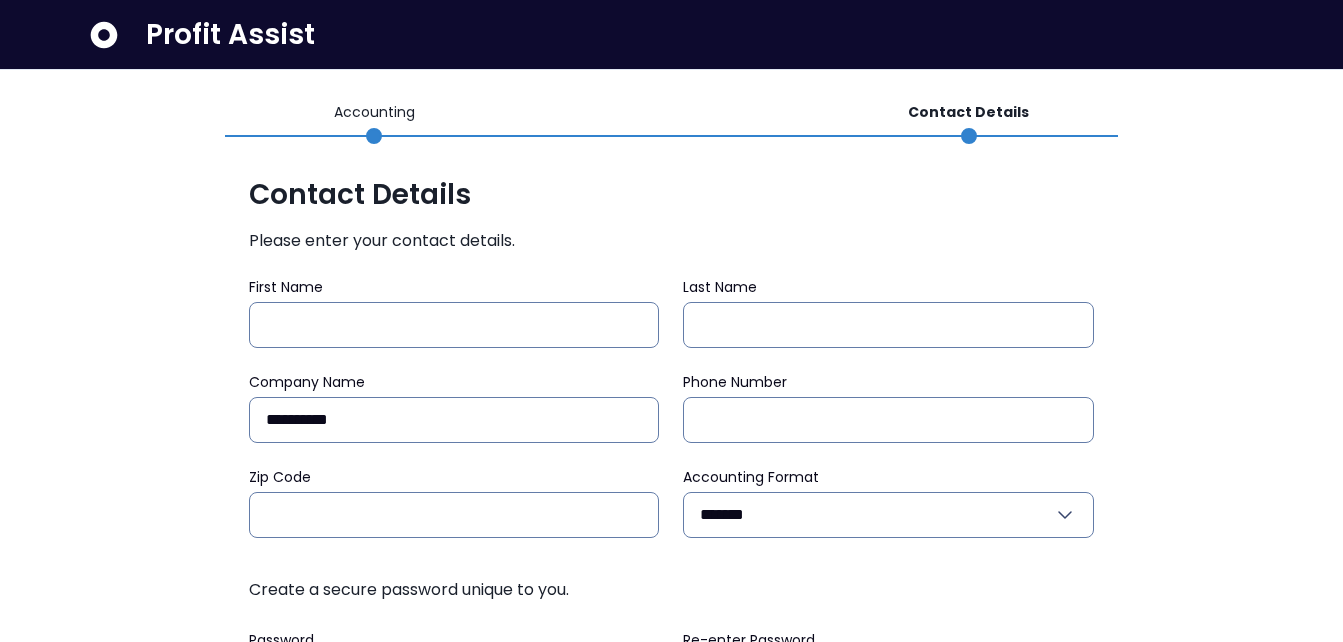 click on "First Name" at bounding box center (454, 287) 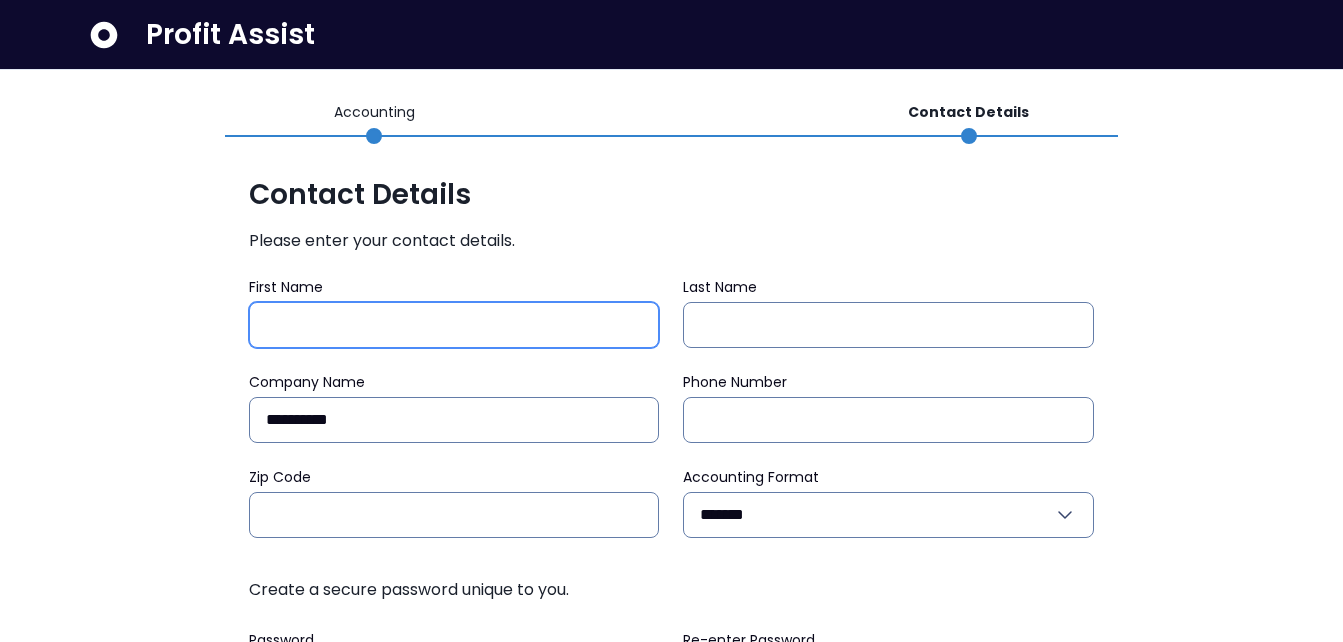 click on "First Name" at bounding box center (454, 325) 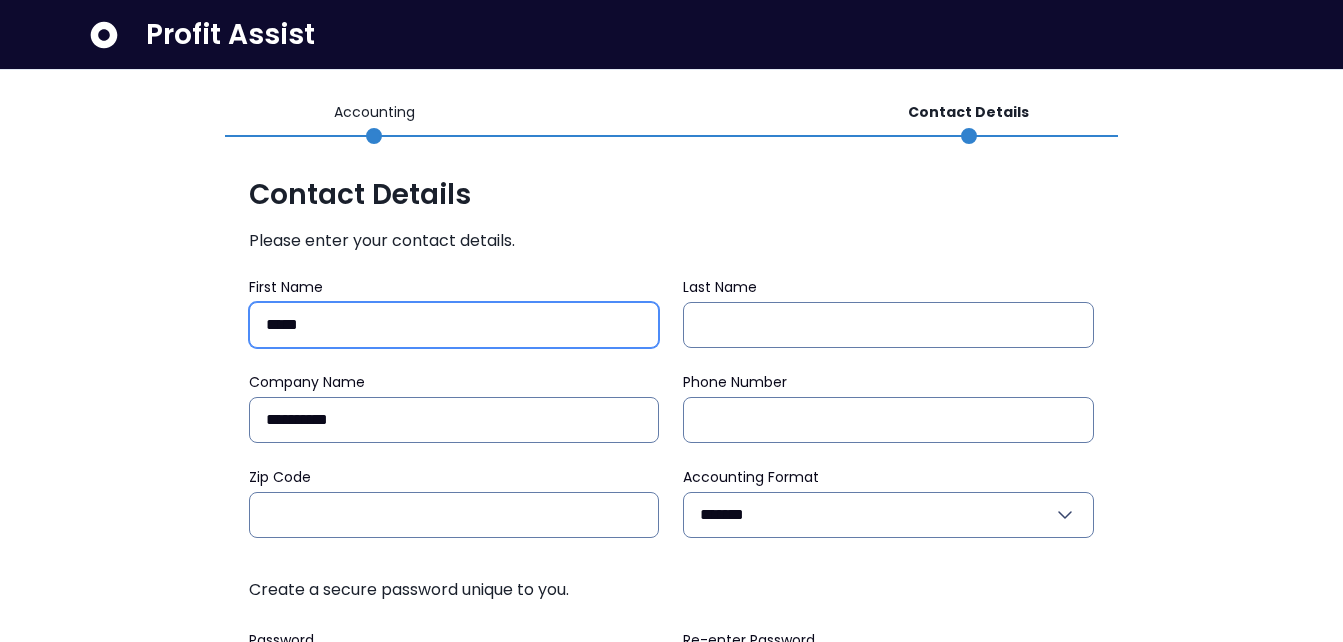type on "*****" 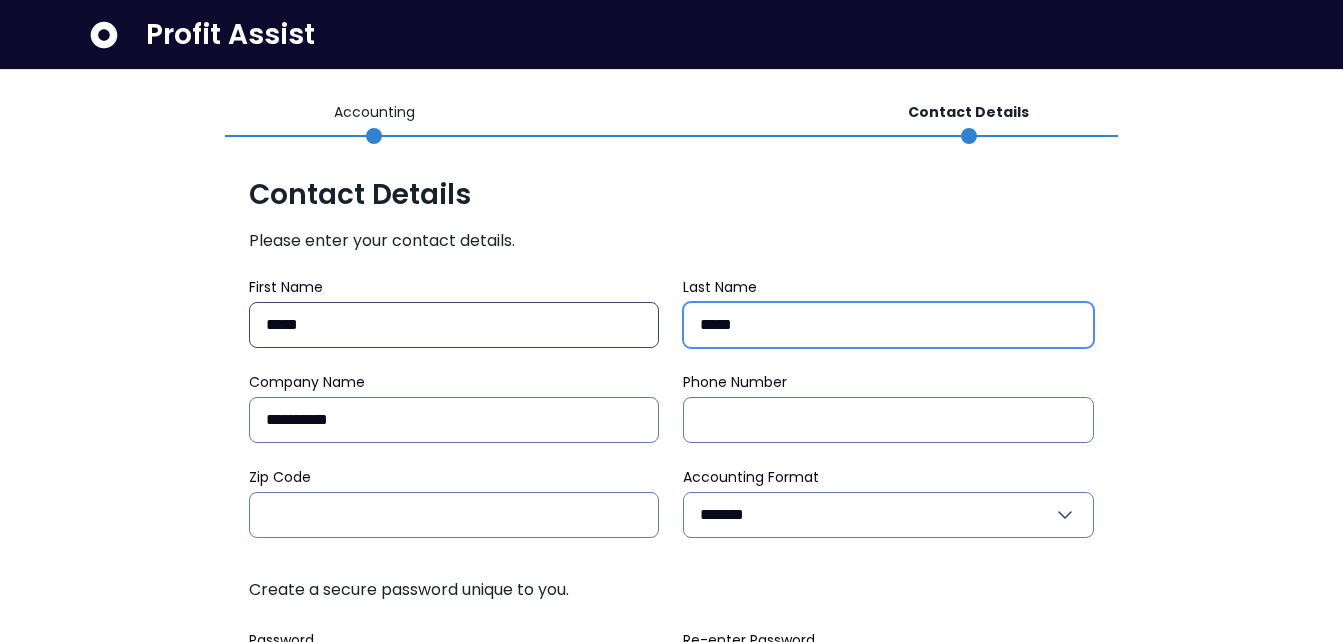 type on "*****" 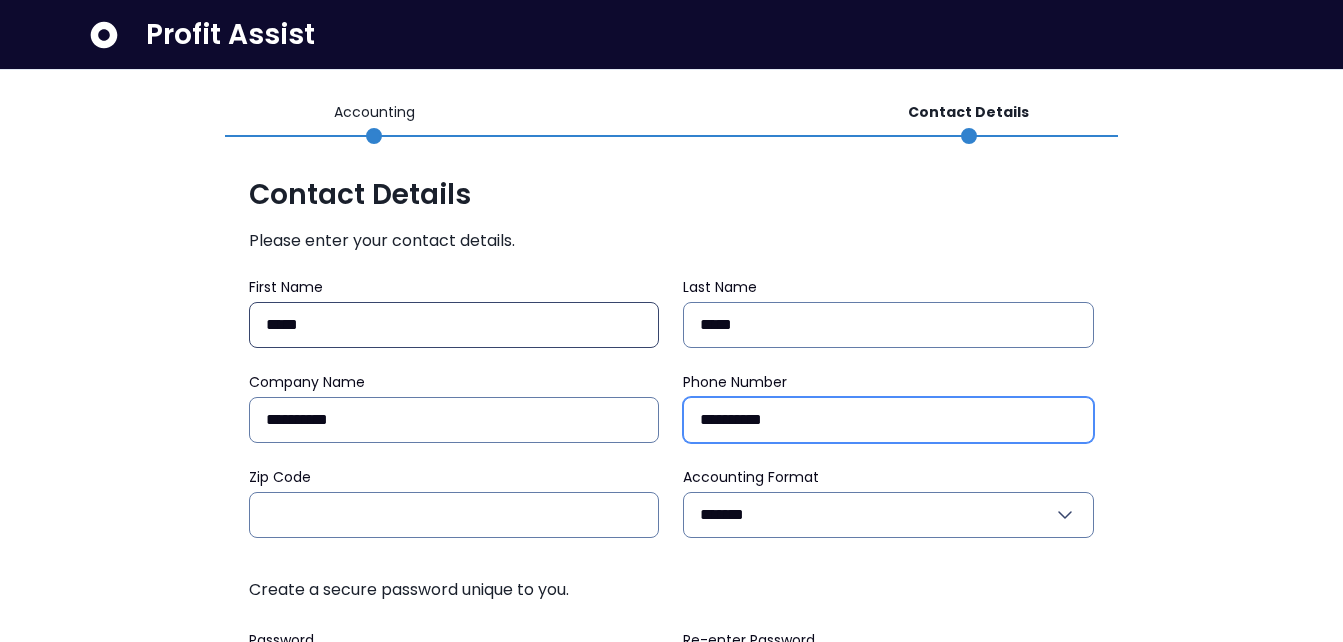 type on "**********" 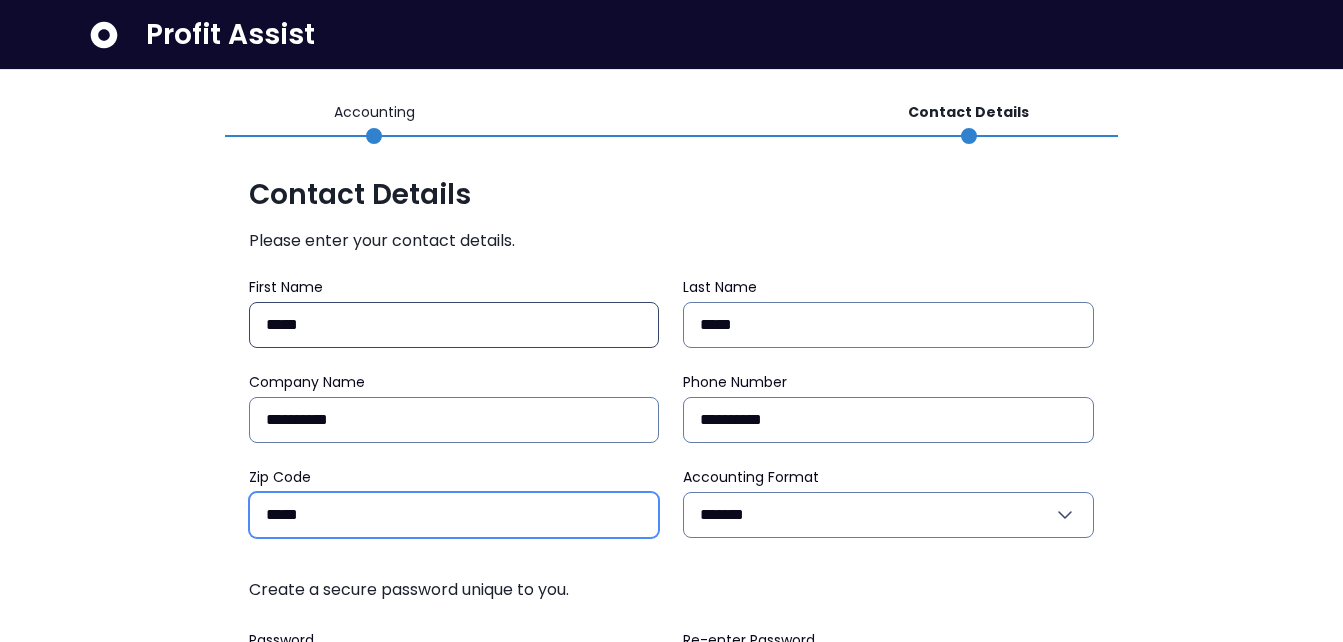 type on "*****" 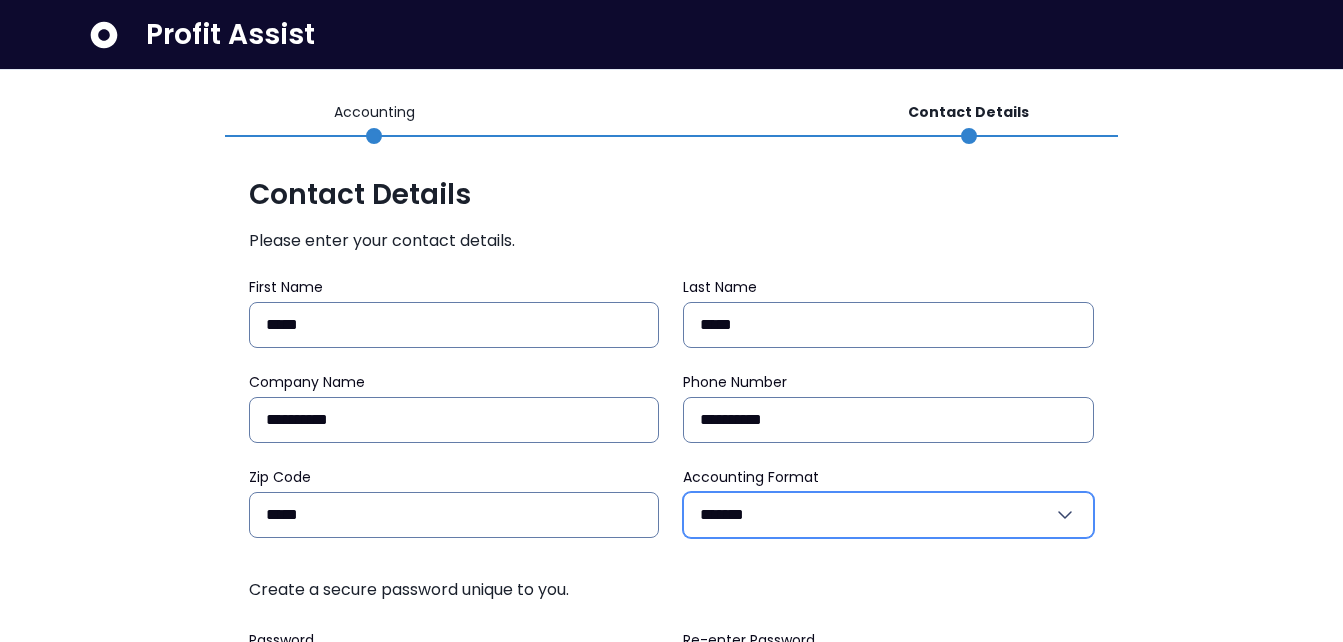 click 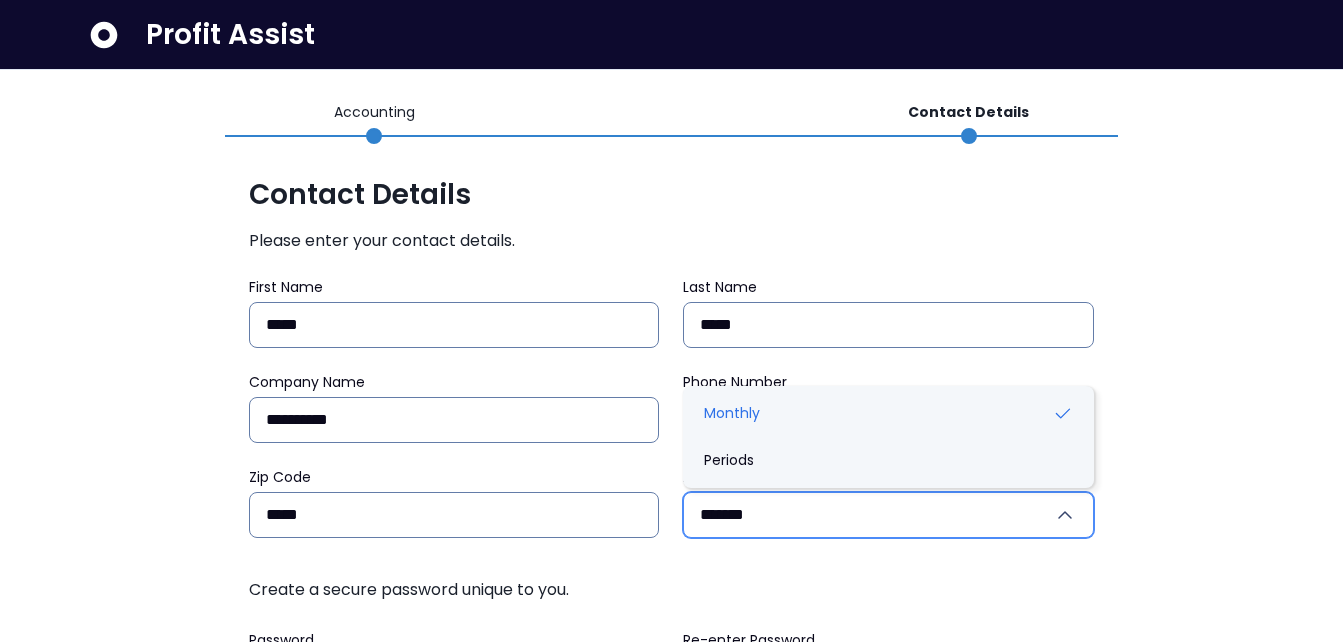 click 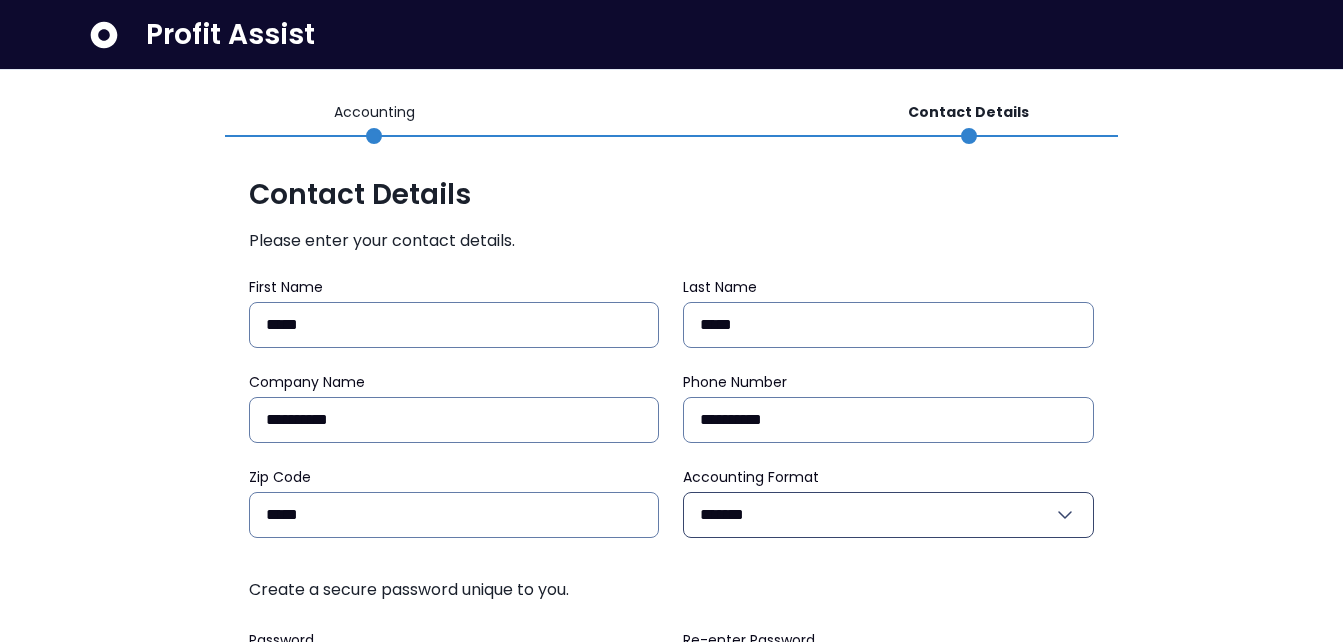 click on "Profit Assist Accounting Contact Details Contact Details Please enter your contact details. First Name [FIRST] Last Name [LAST] Company Name [COMPANY] Phone Number [PHONE] Zip Code [ZIP] Accounting Format [FORMAT] Create a secure password unique to you. Password [PASSWORD] Re-enter Password [PASSWORD] Back Sign up" at bounding box center [671, 414] 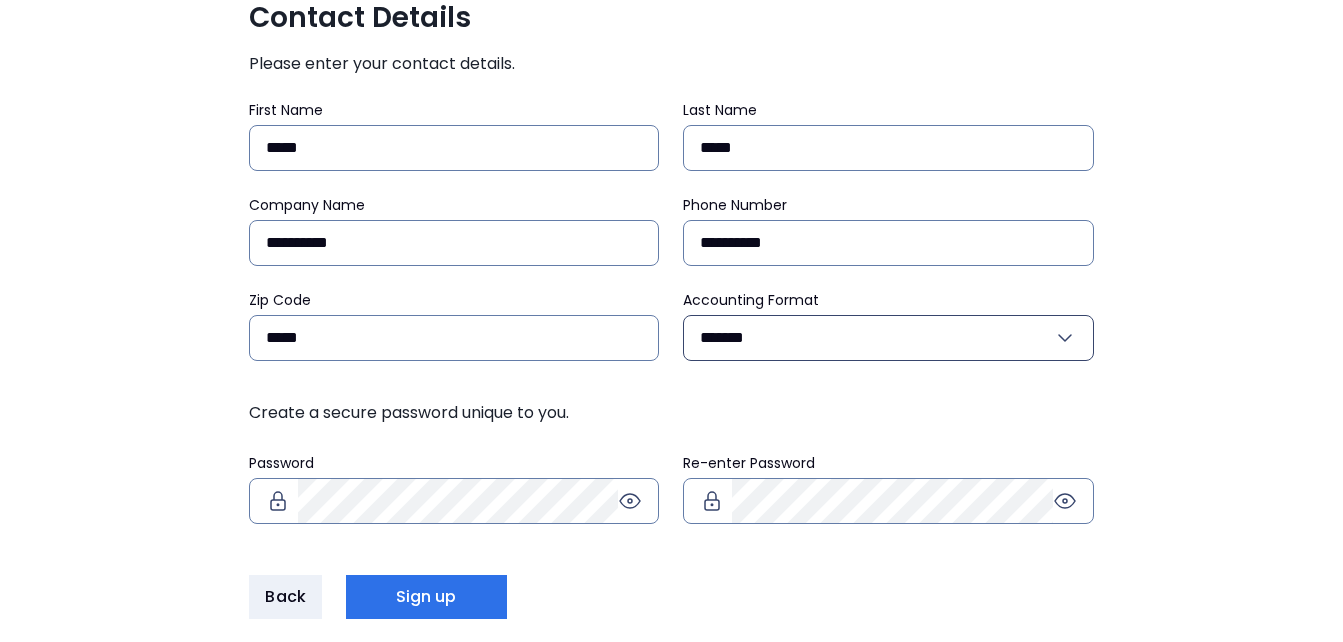scroll, scrollTop: 186, scrollLeft: 0, axis: vertical 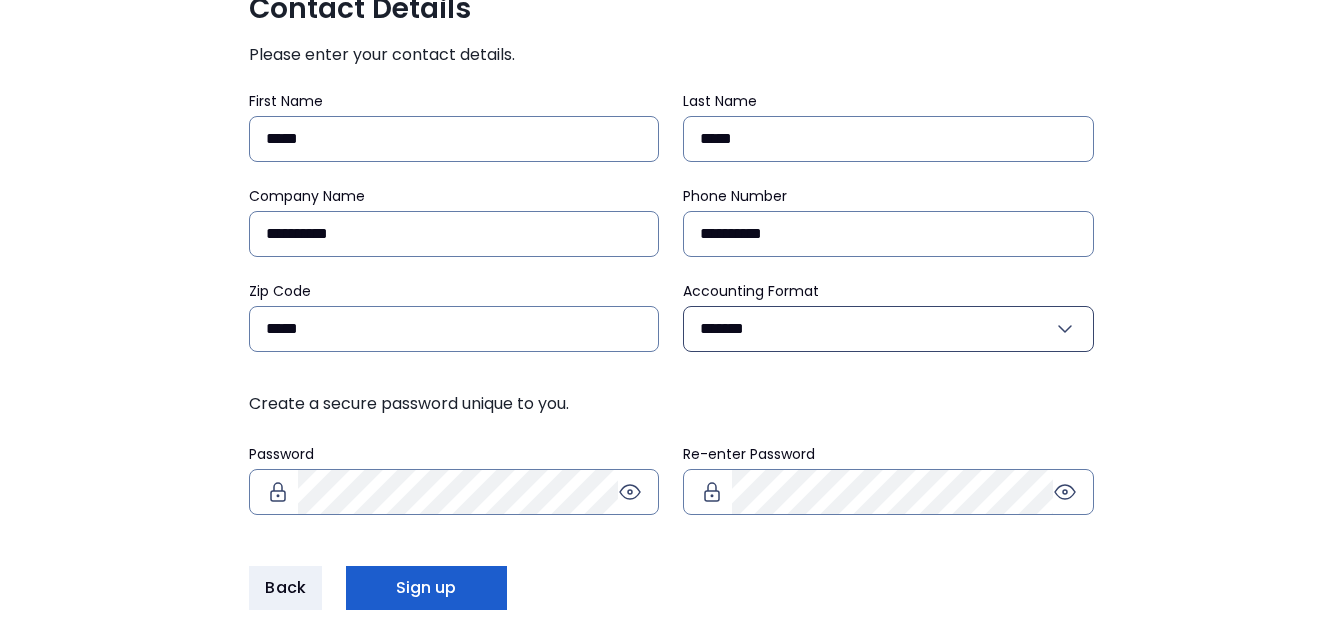 click on "Sign up" at bounding box center [426, 588] 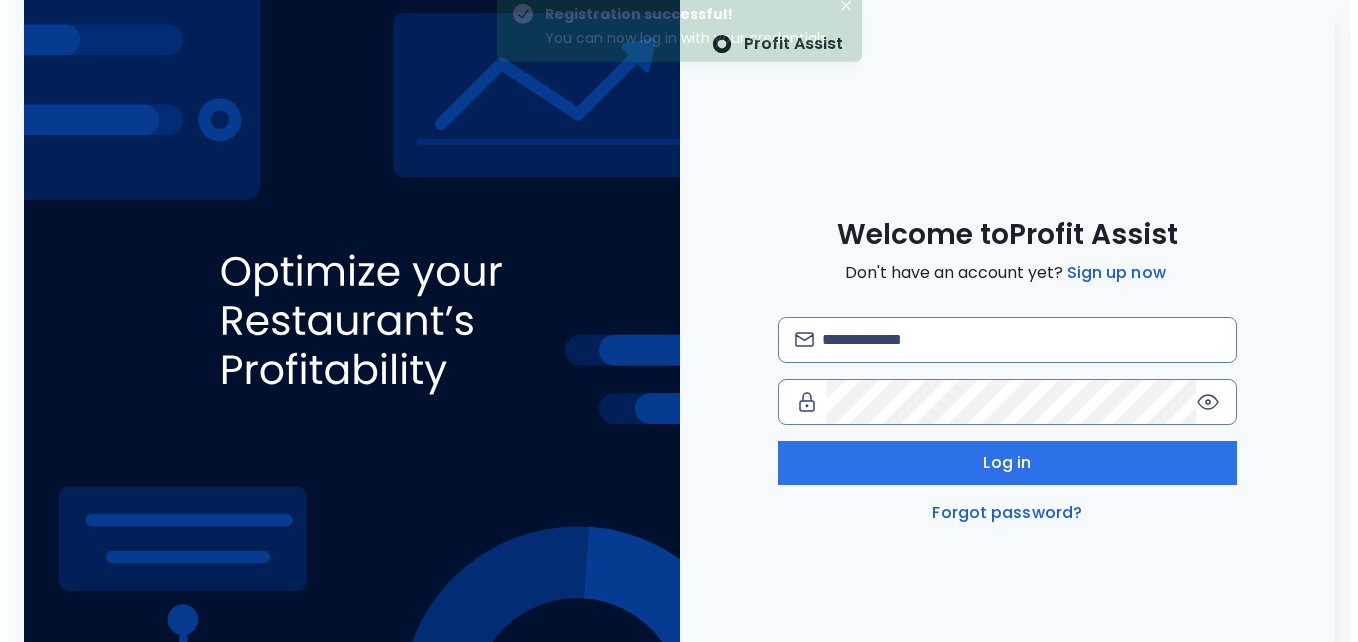 scroll, scrollTop: 0, scrollLeft: 0, axis: both 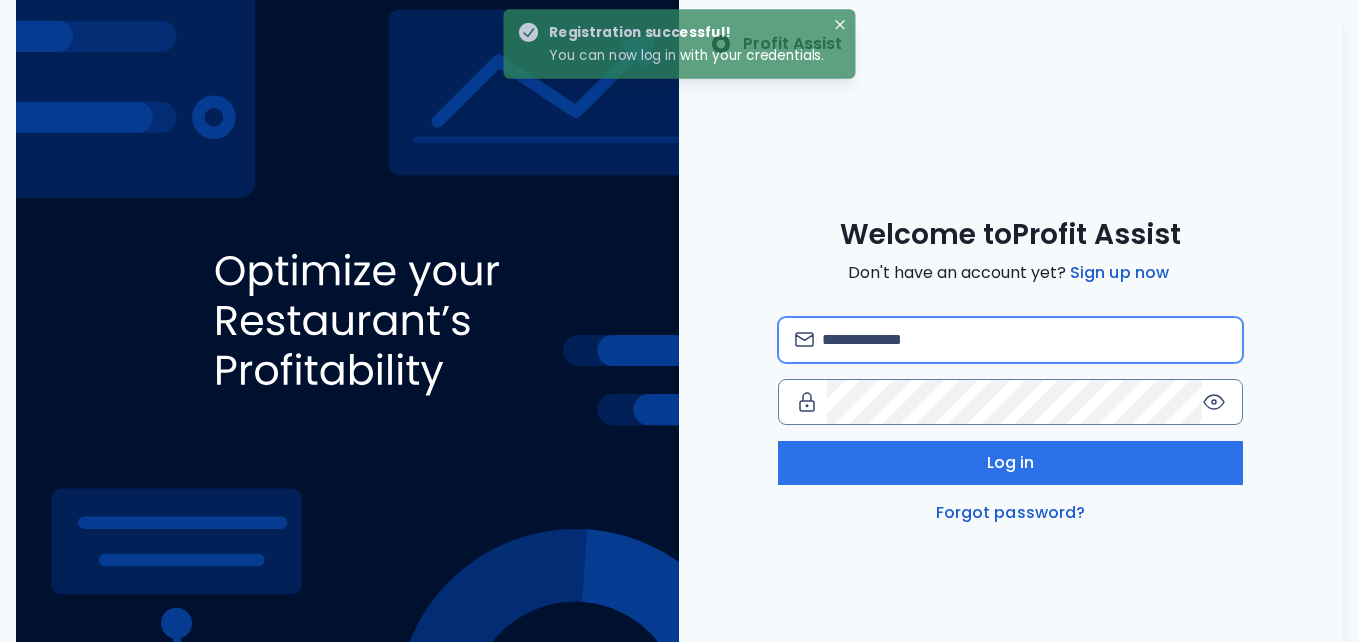 click at bounding box center (1023, 340) 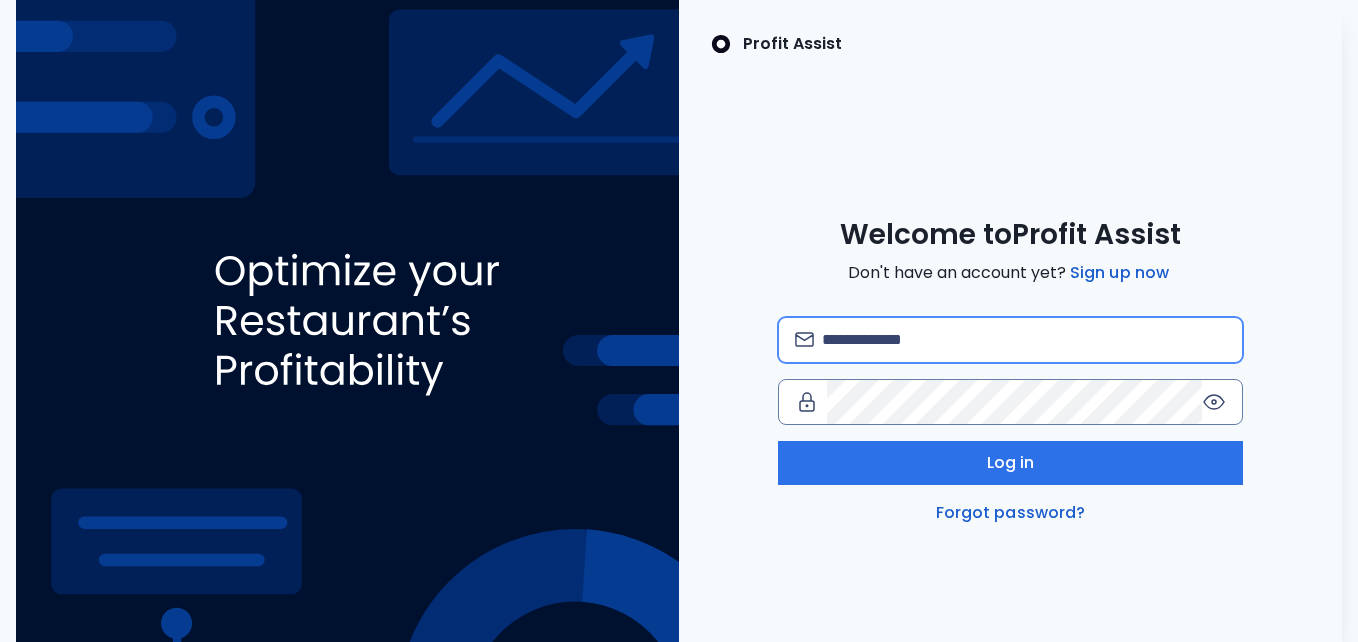 type on "**********" 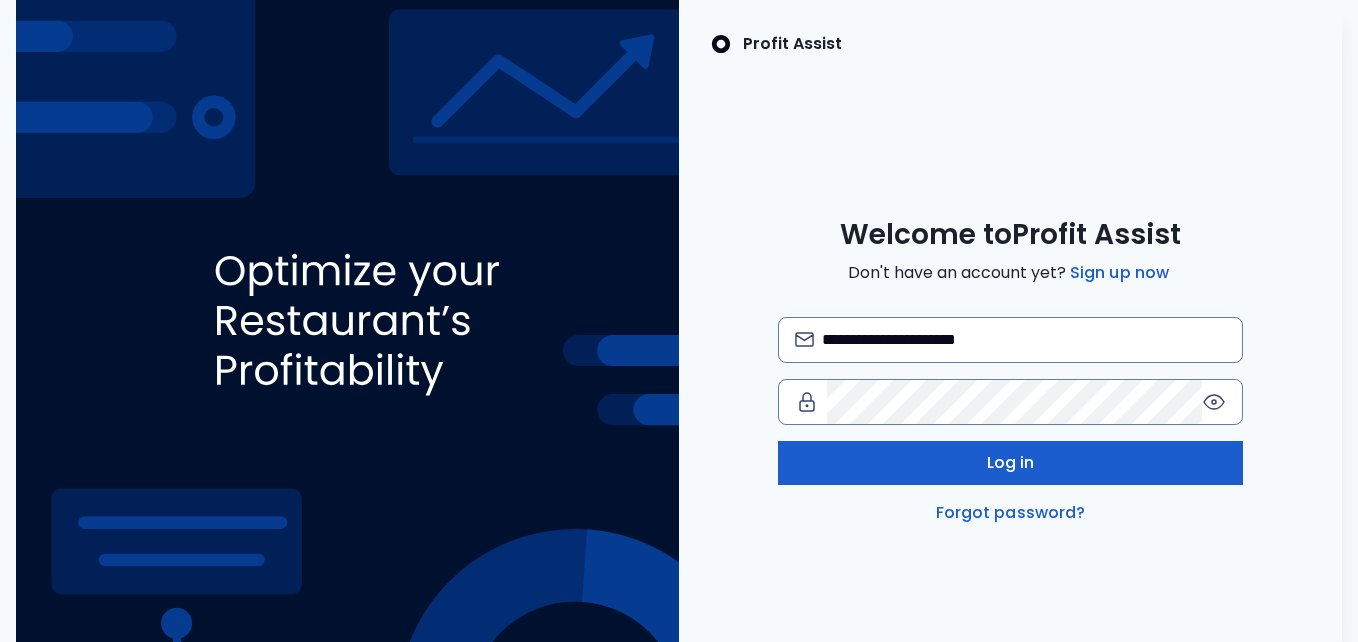click on "Log in" at bounding box center (1010, 463) 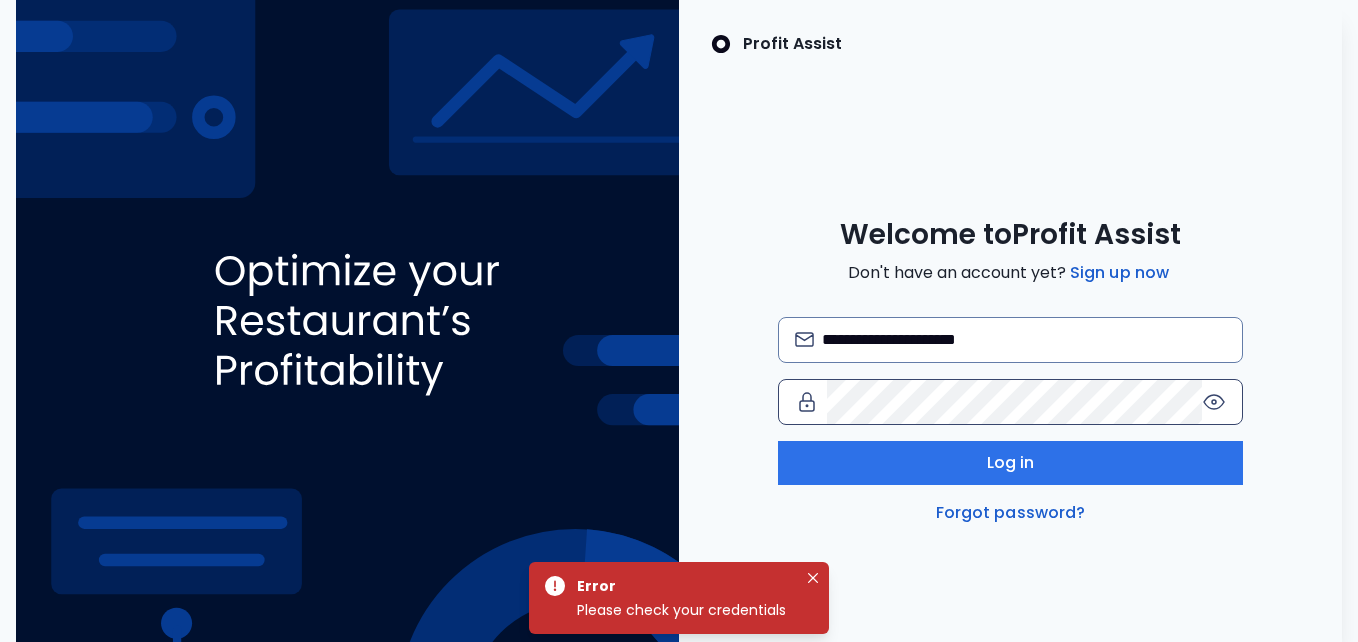 click 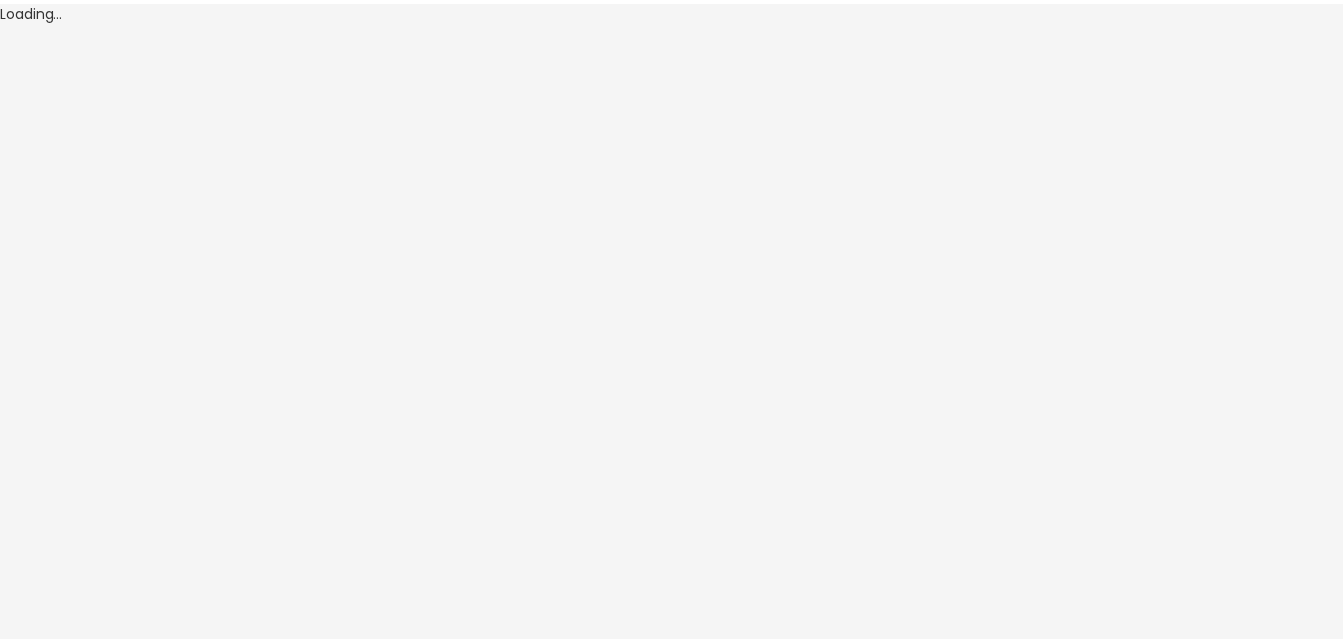 scroll, scrollTop: 0, scrollLeft: 0, axis: both 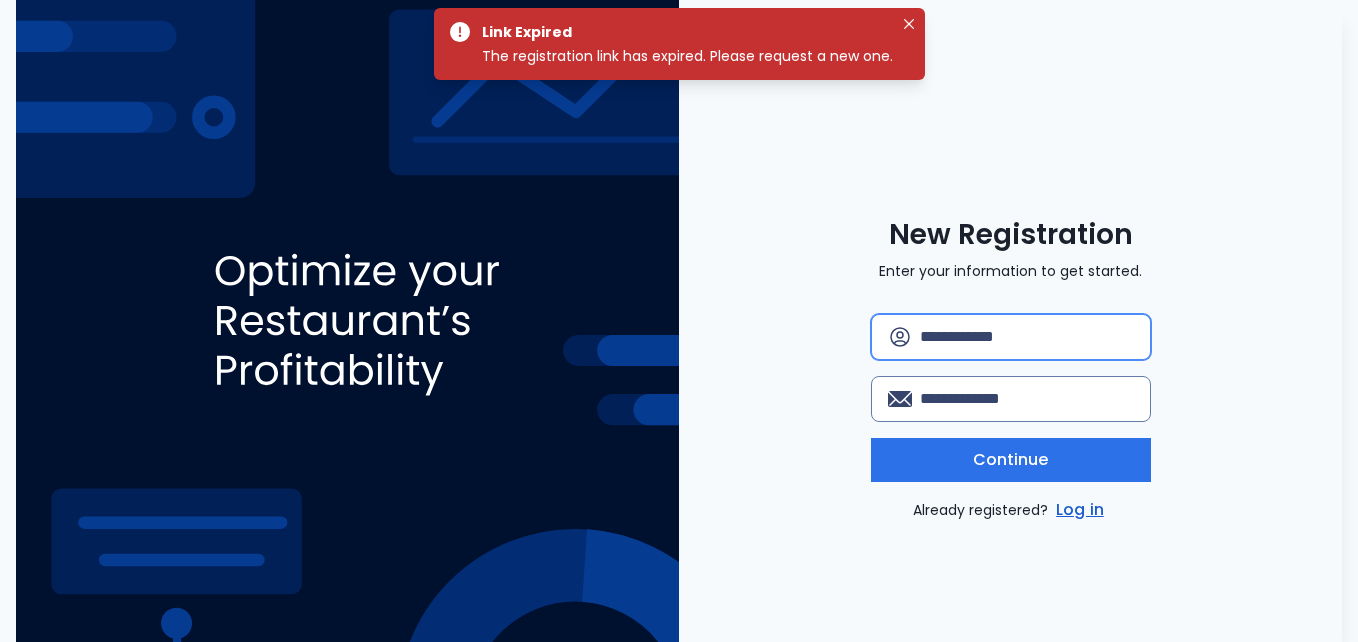 click at bounding box center [1027, 337] 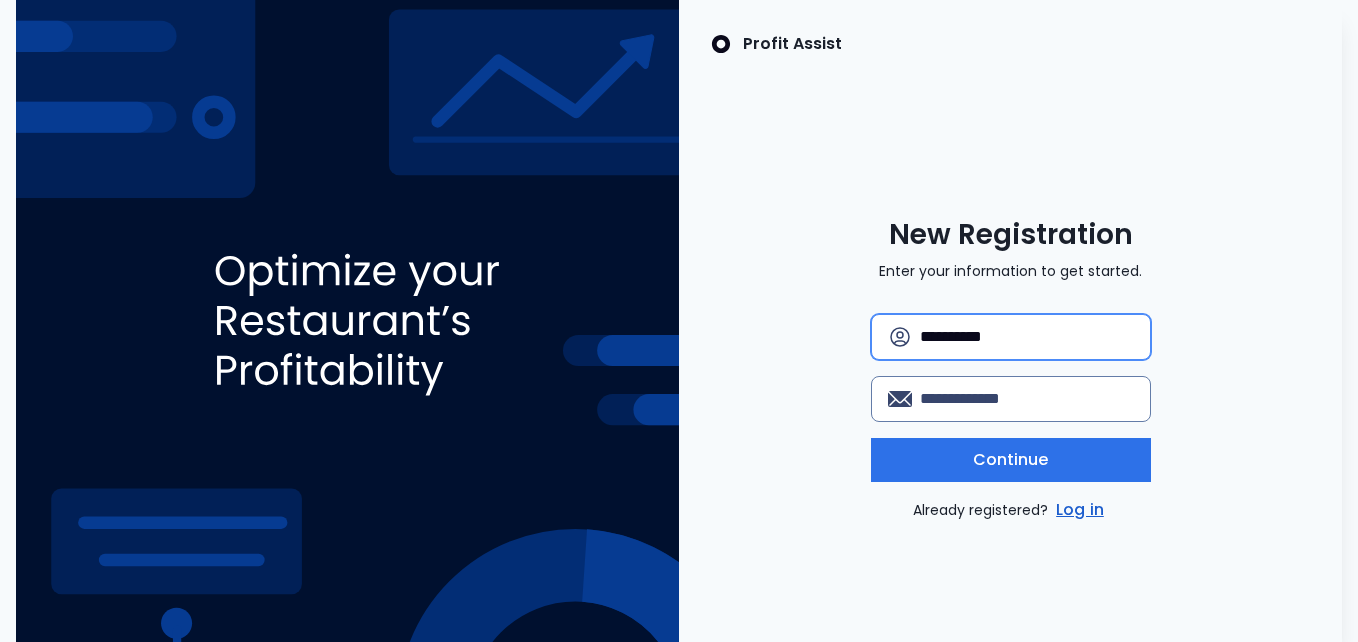 type on "**********" 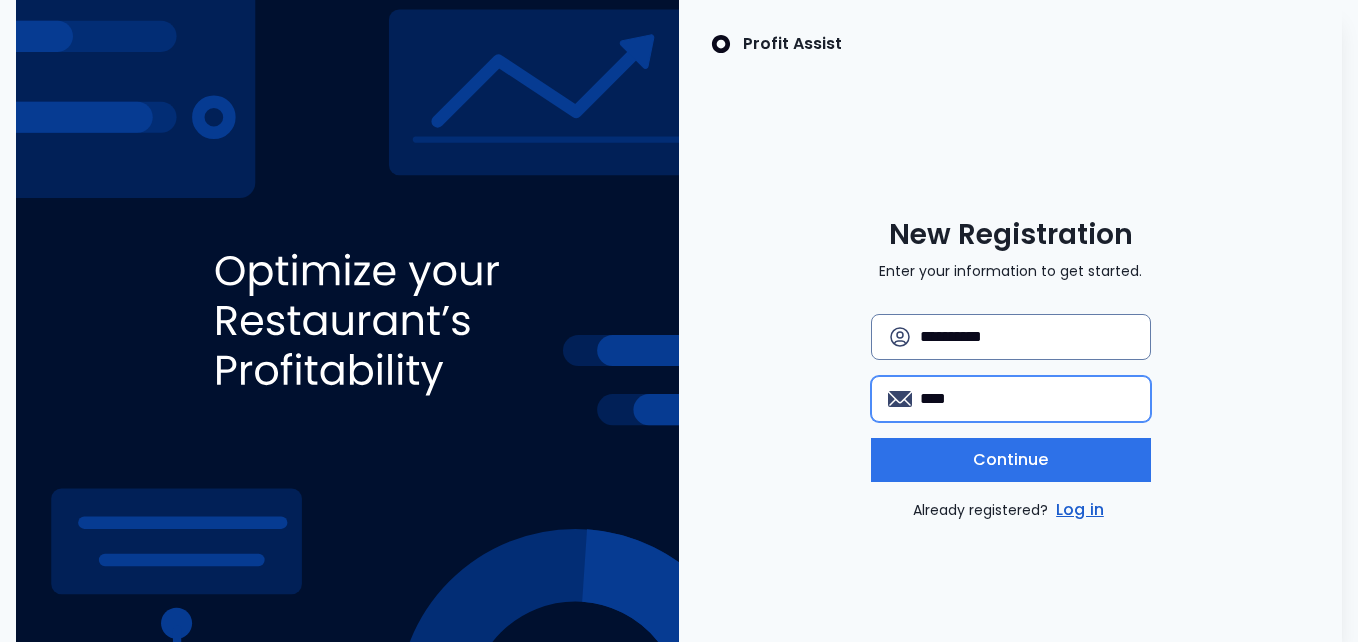 type on "**********" 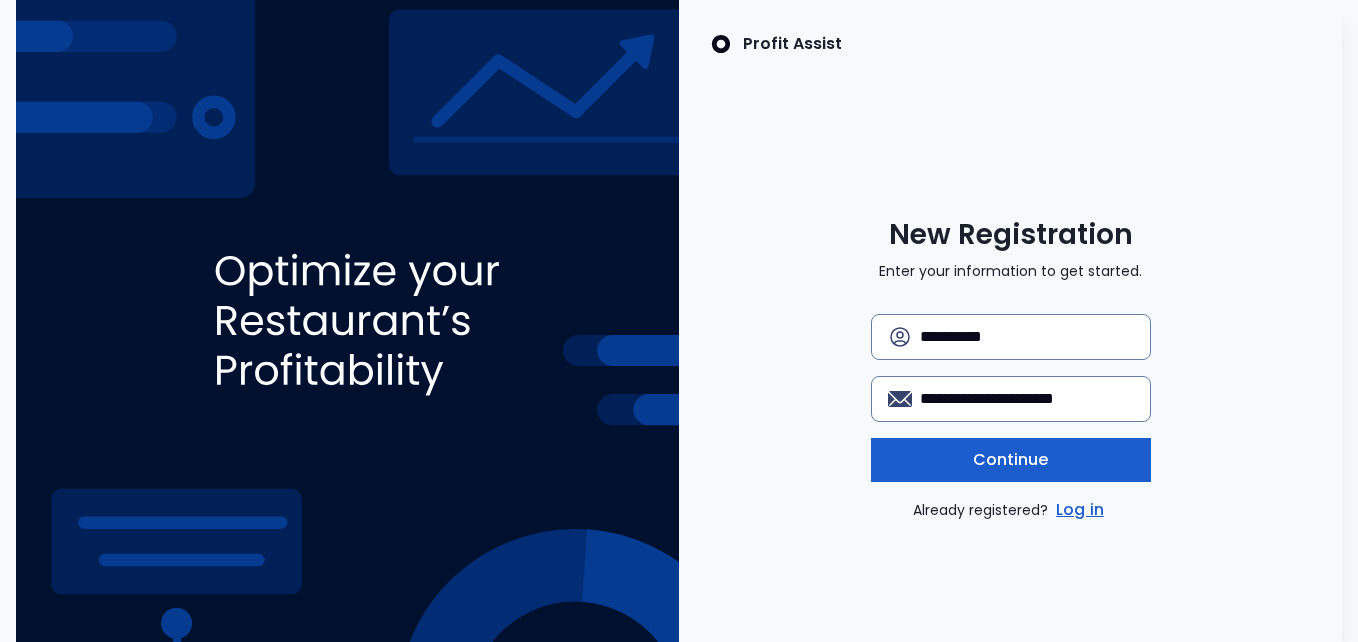 click on "Continue" at bounding box center (1011, 460) 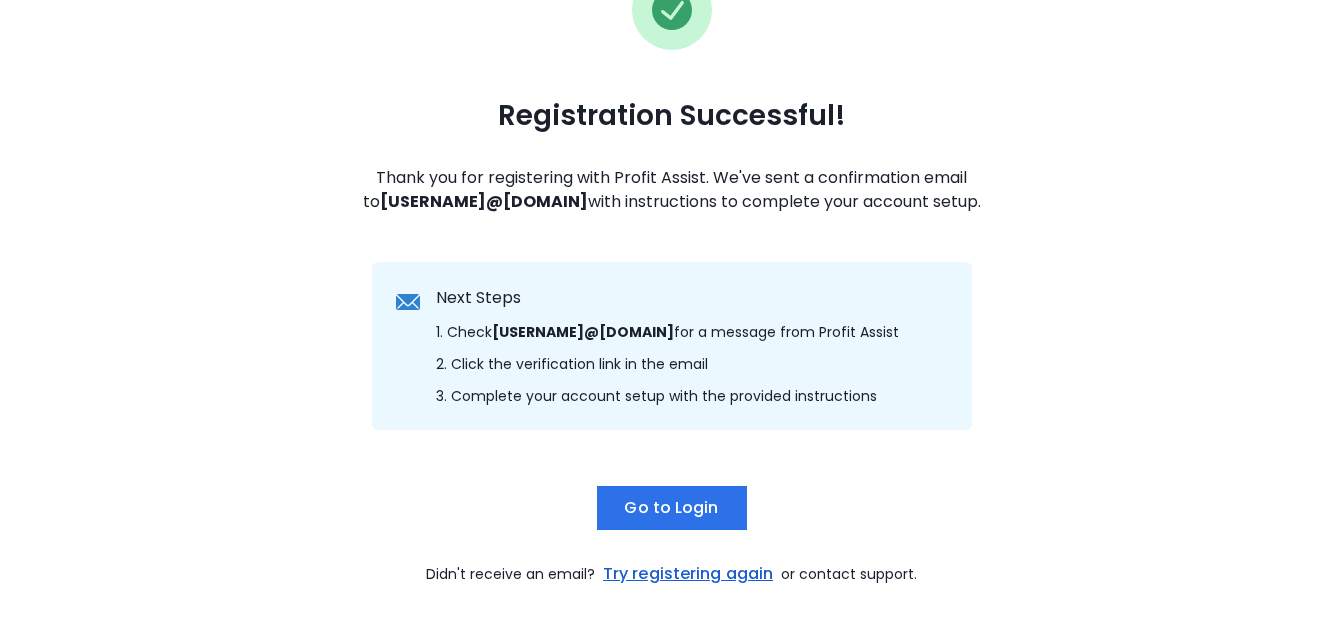 scroll, scrollTop: 200, scrollLeft: 0, axis: vertical 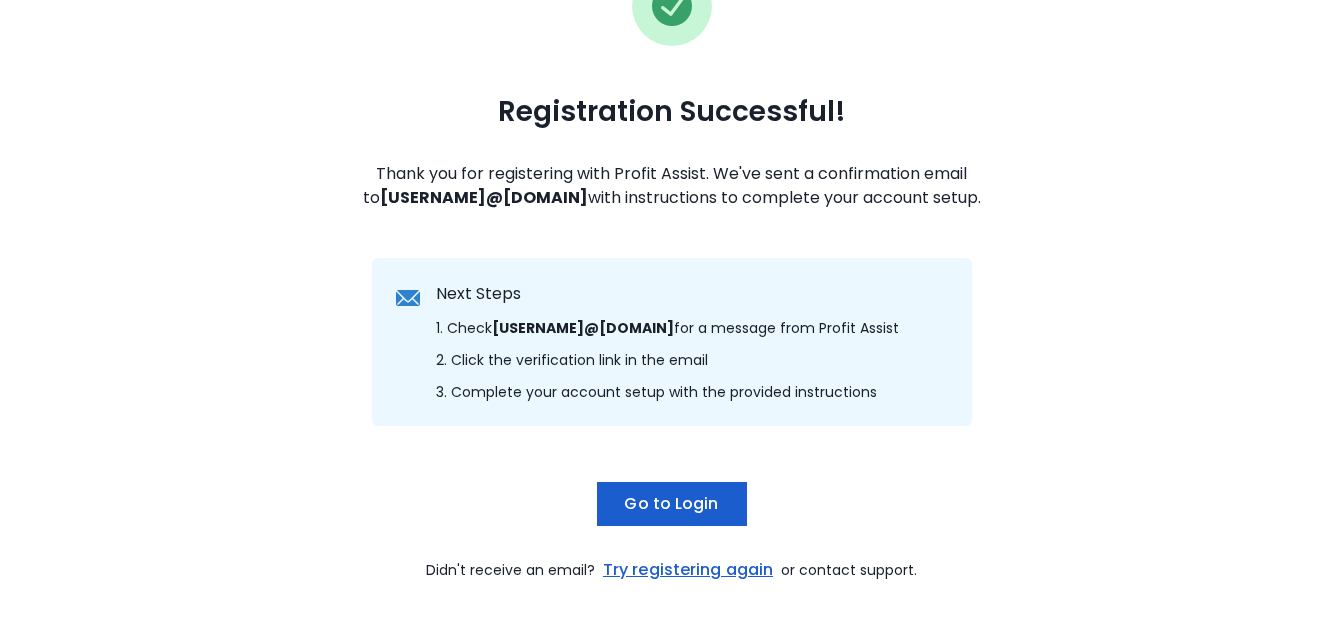click on "Go to Login" at bounding box center (672, 504) 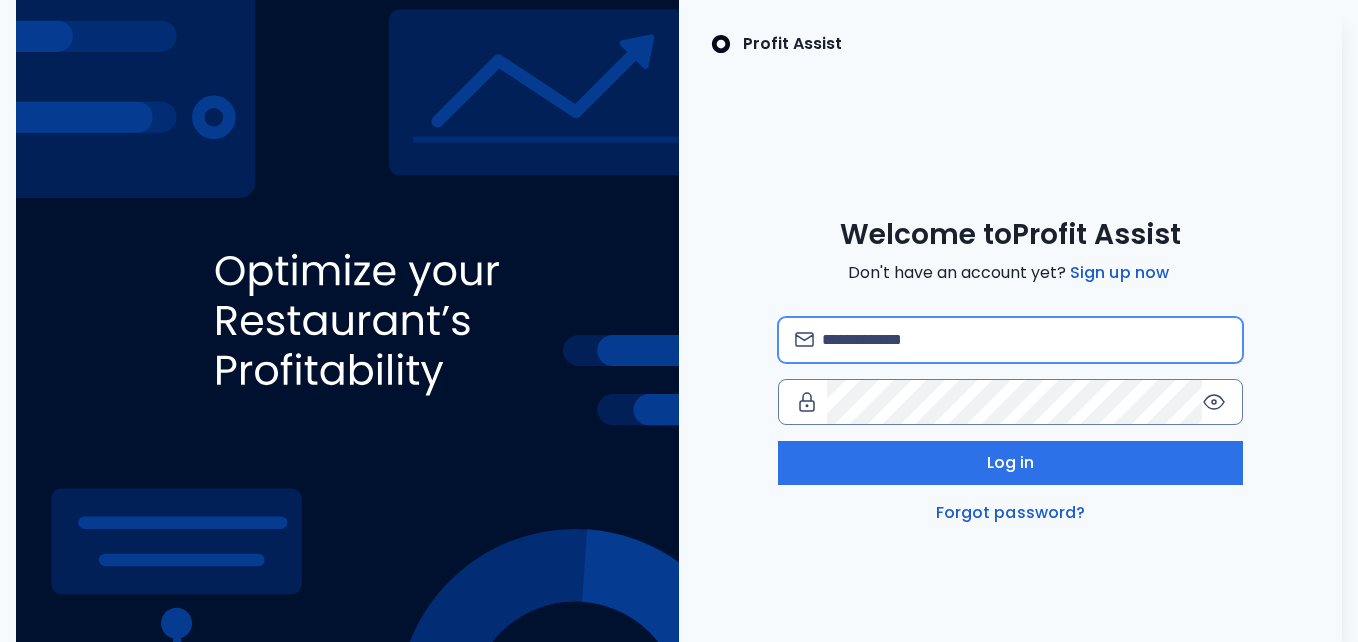 click at bounding box center [1023, 340] 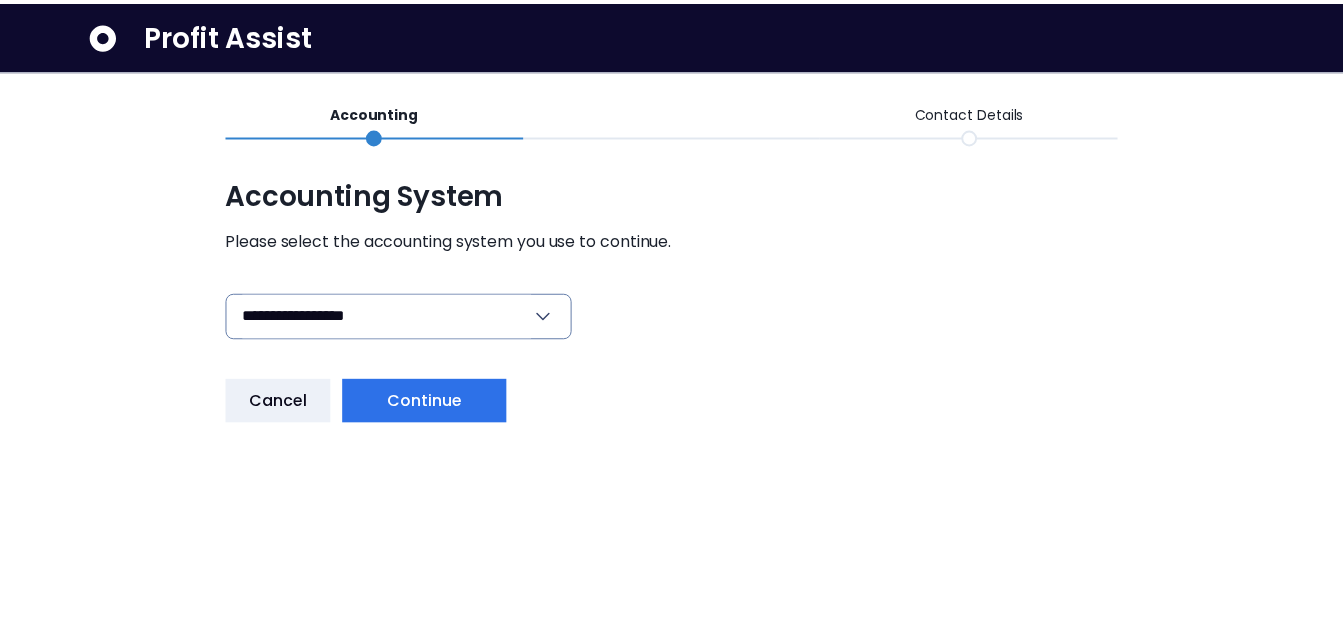 scroll, scrollTop: 0, scrollLeft: 0, axis: both 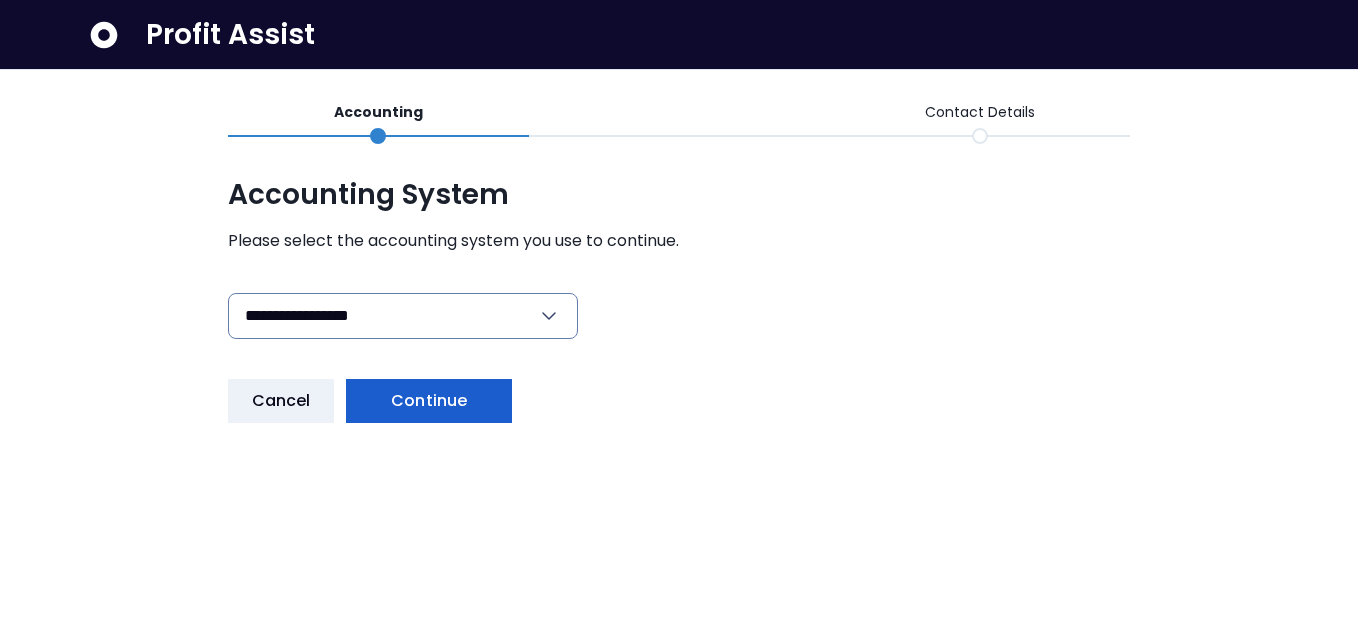 click on "Continue" at bounding box center [429, 401] 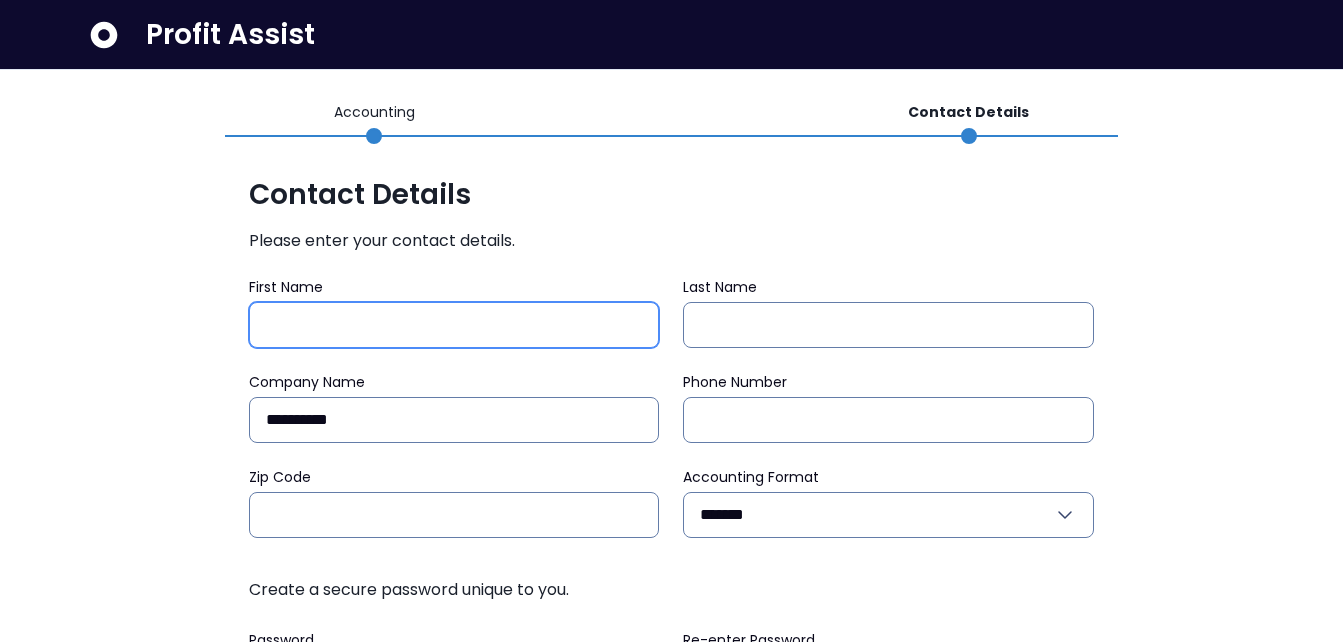 click on "First Name" at bounding box center (454, 325) 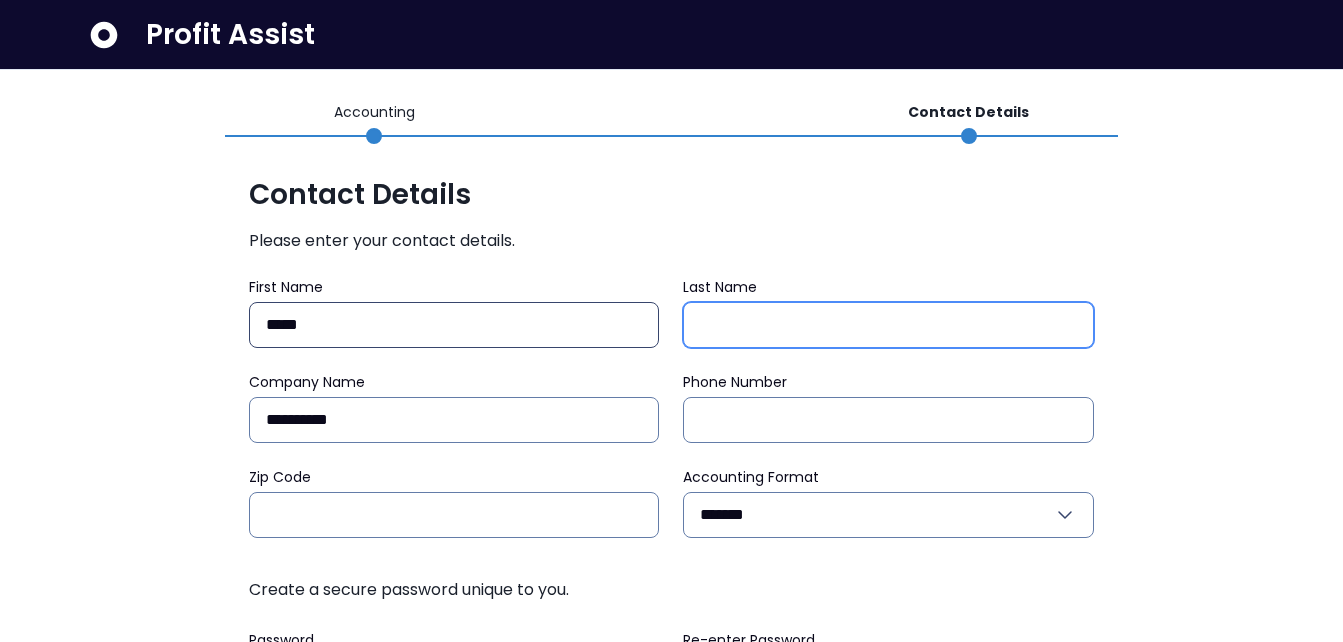 type on "*****" 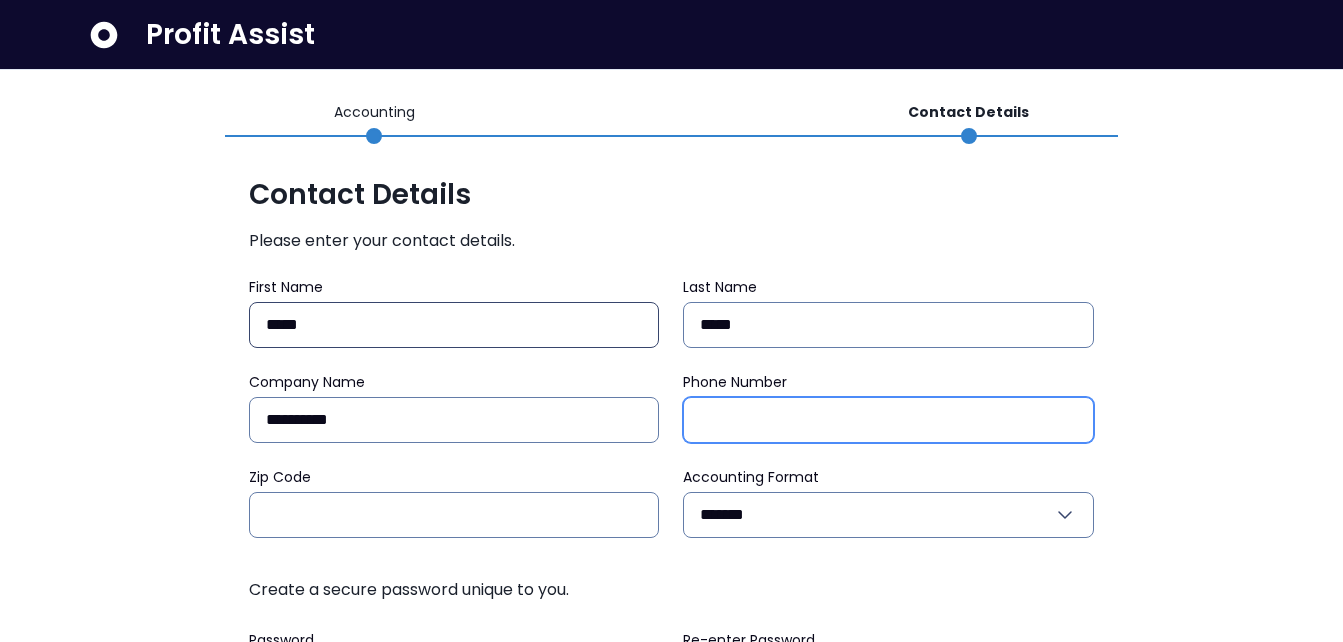 type on "**********" 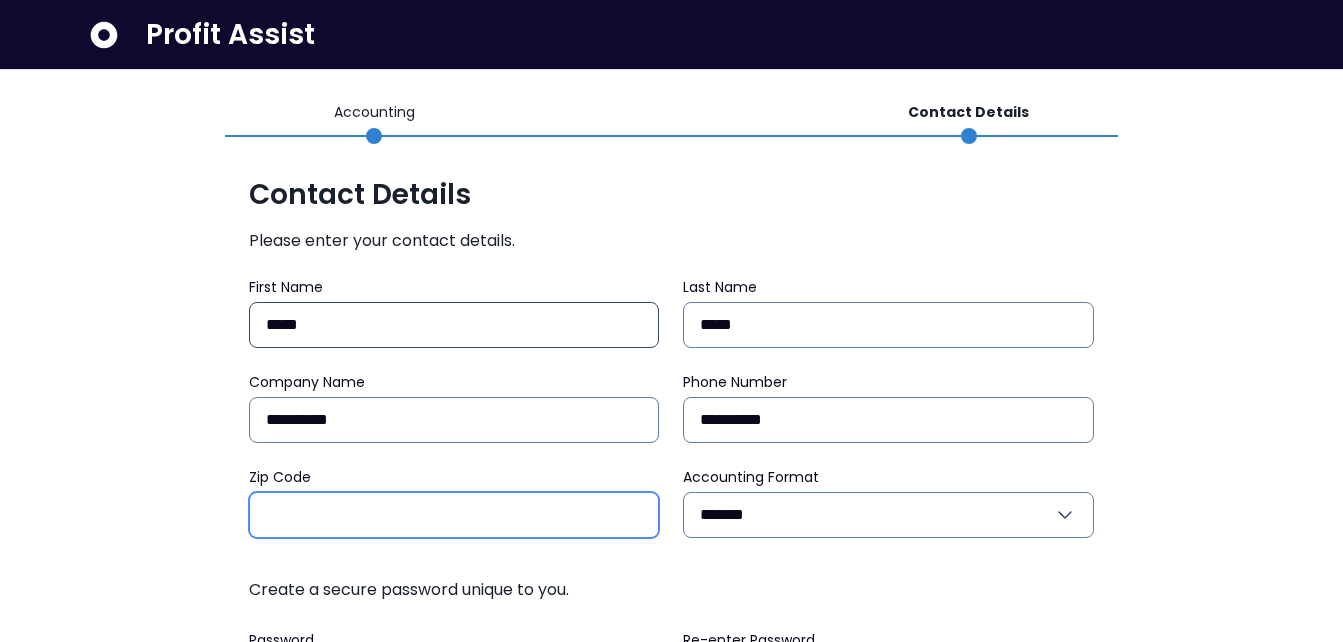 type on "*****" 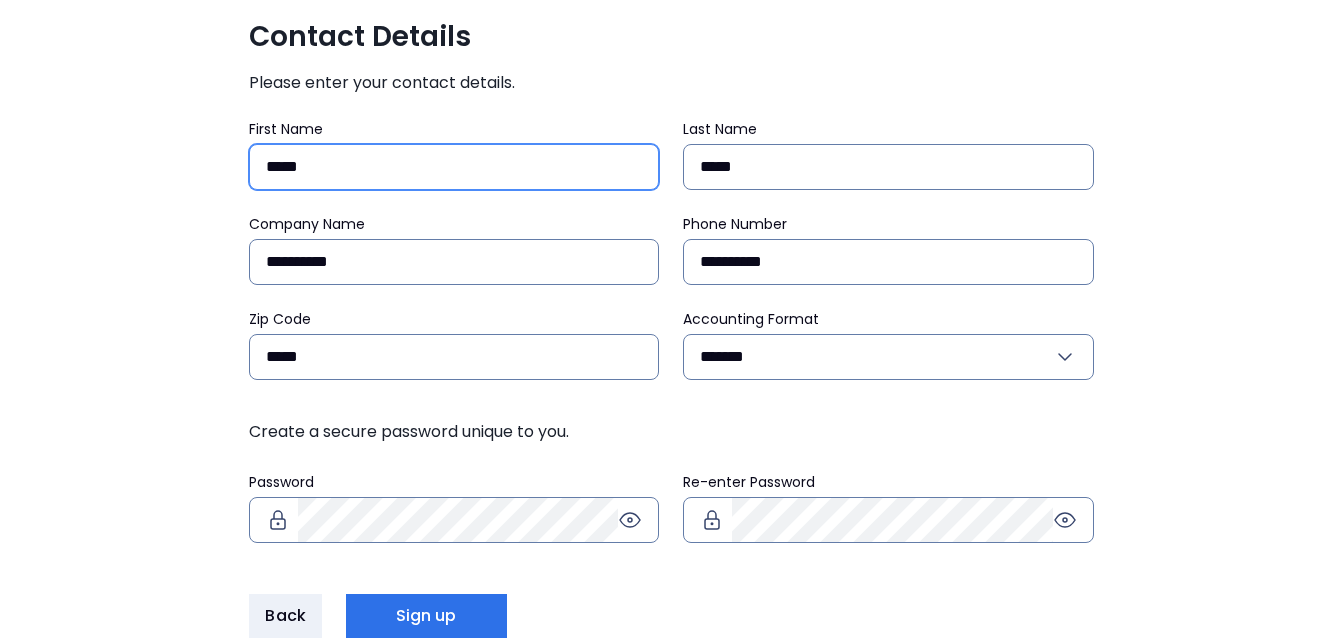 scroll, scrollTop: 186, scrollLeft: 0, axis: vertical 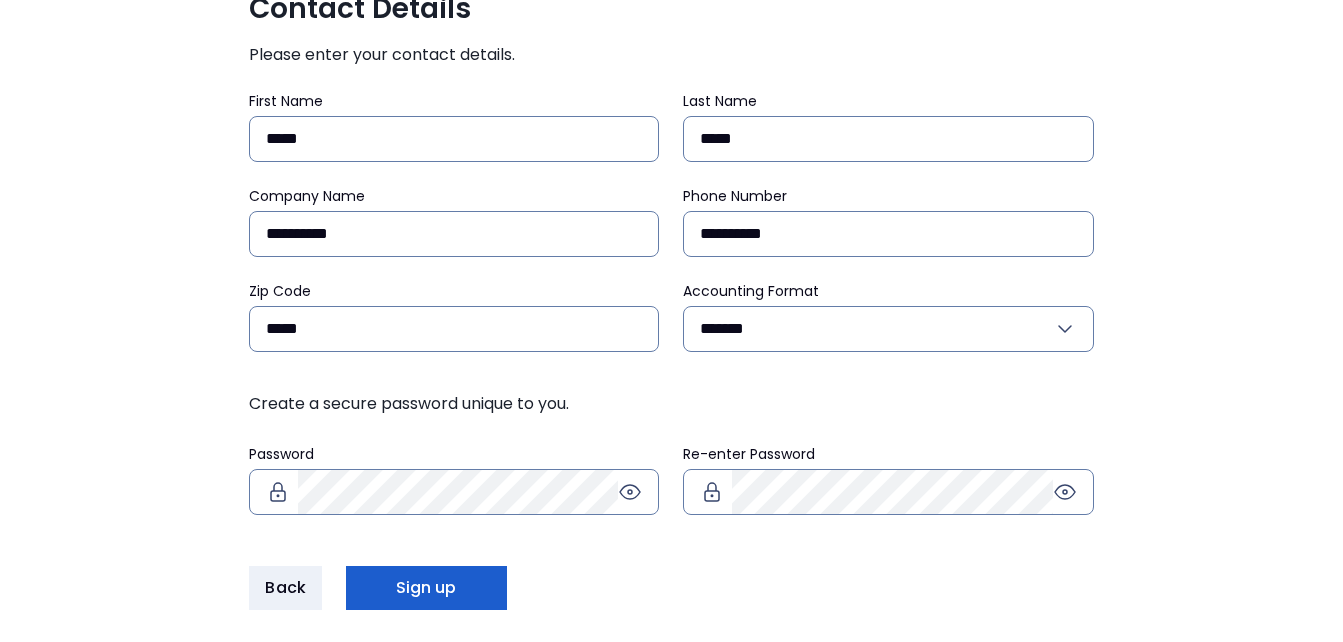 click on "Sign up" at bounding box center [426, 588] 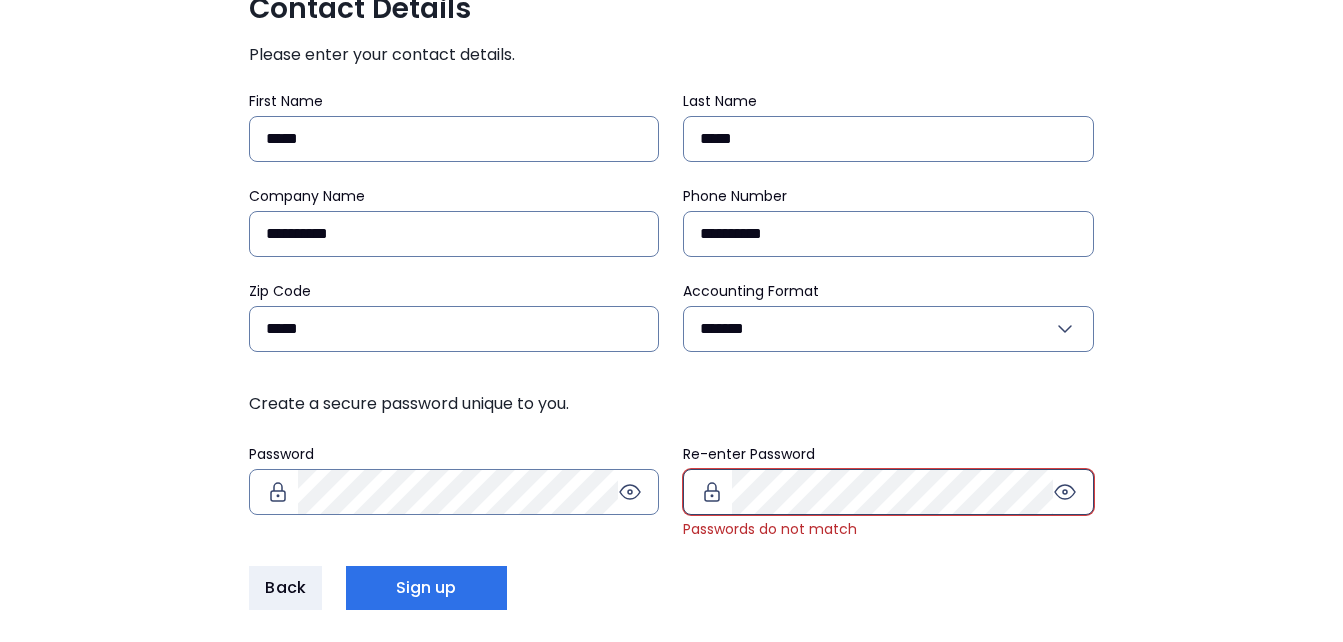 click 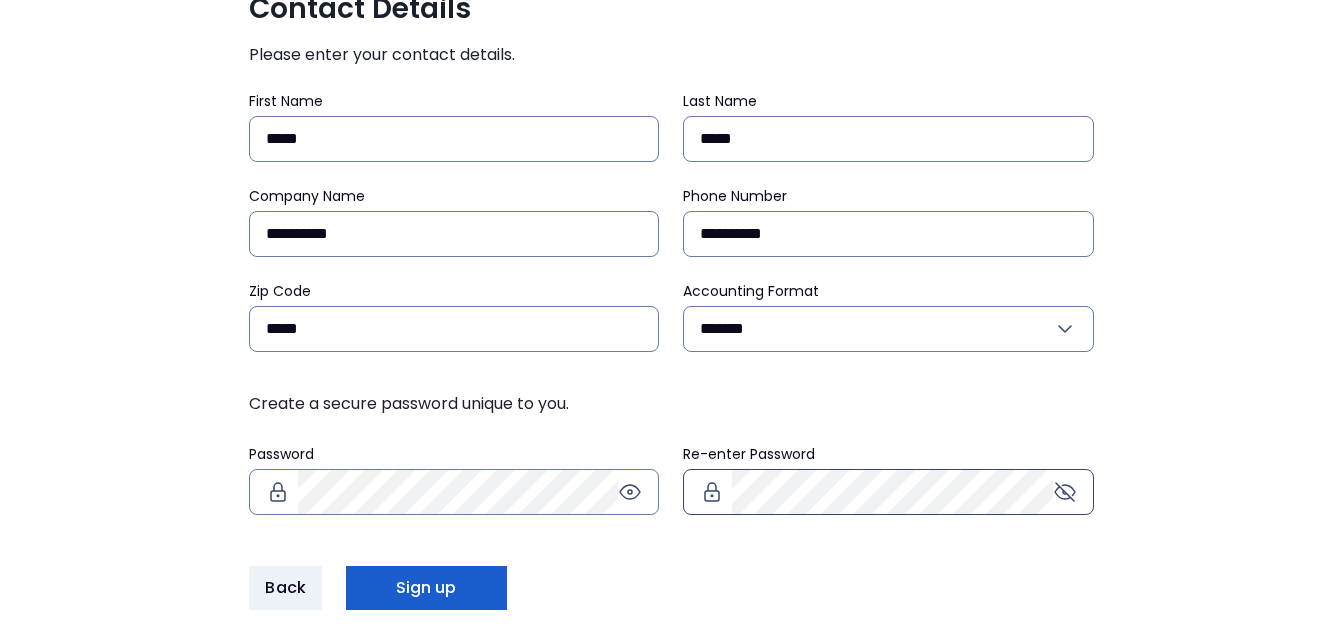 click on "Sign up" at bounding box center (426, 588) 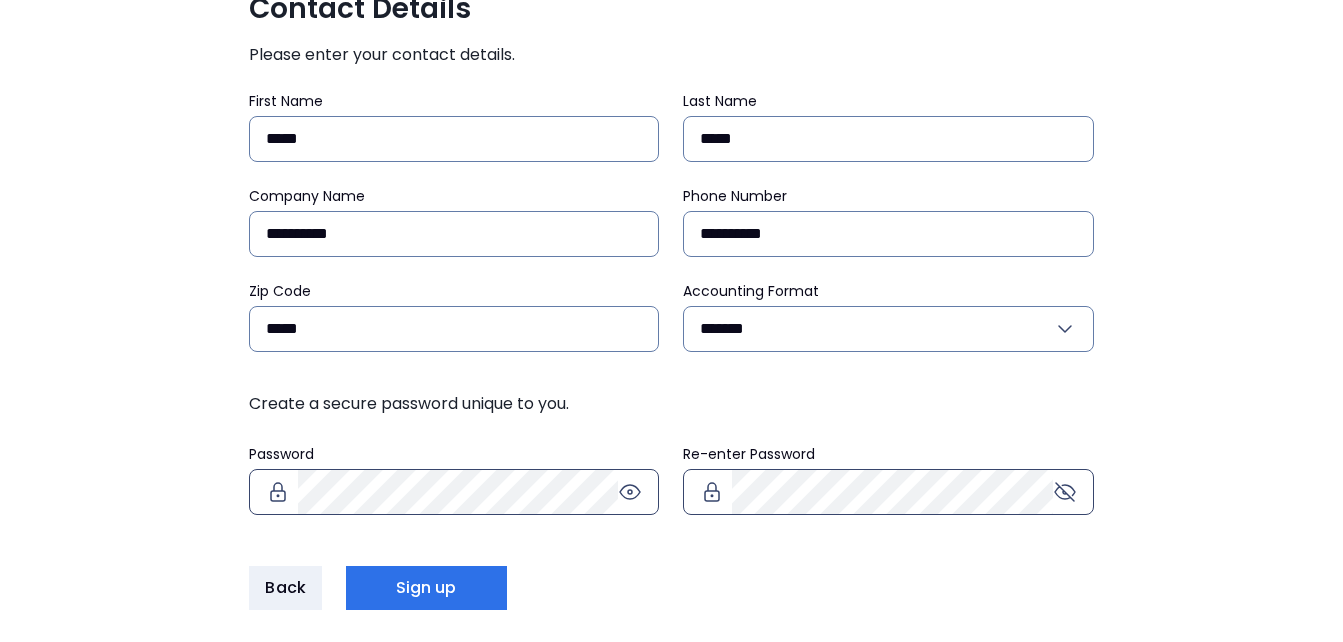 click 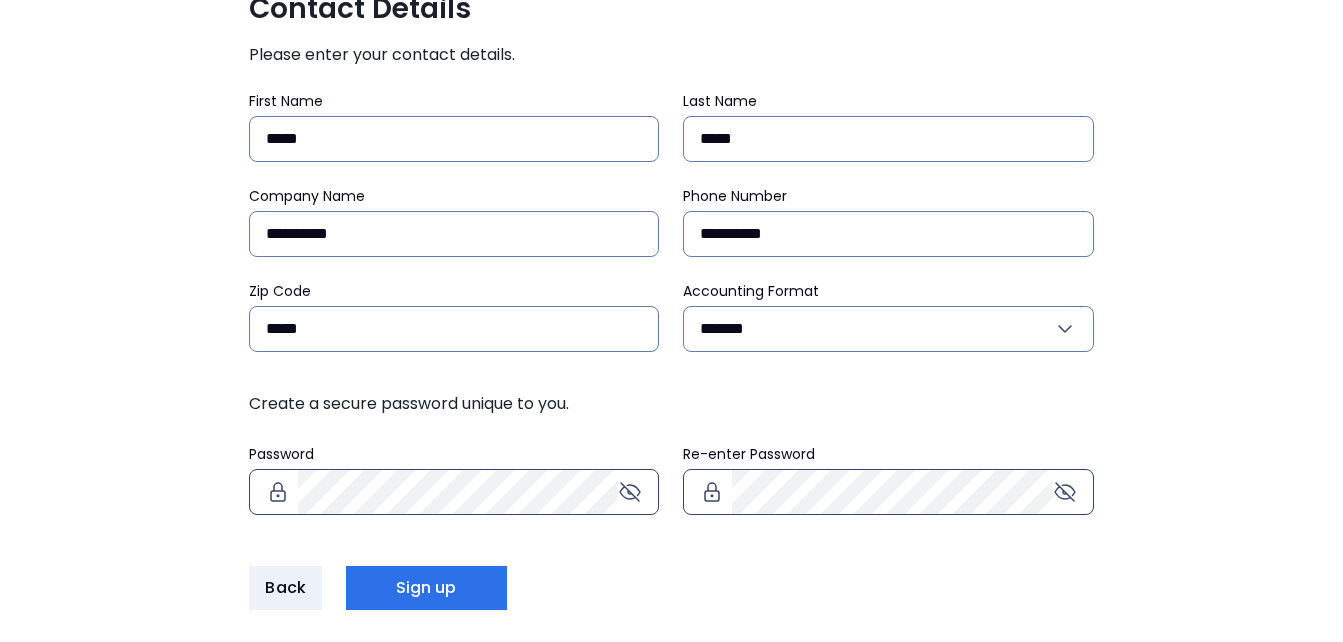 click on "Sign up" at bounding box center [426, 588] 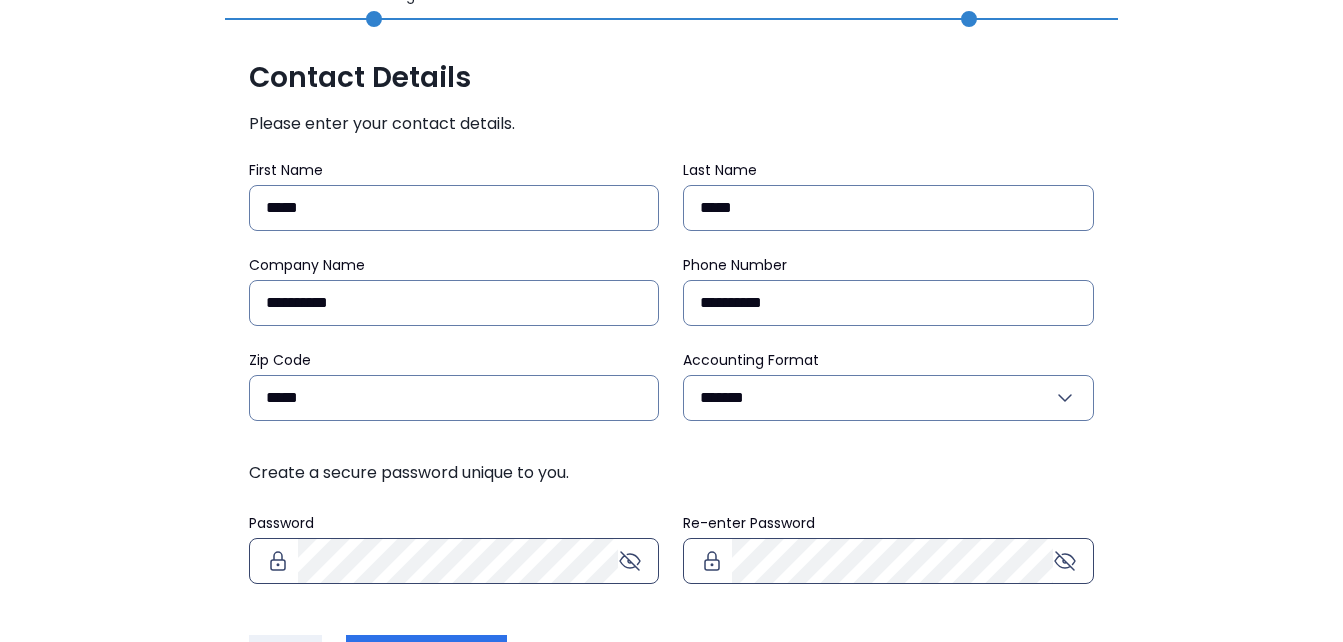 scroll, scrollTop: 0, scrollLeft: 0, axis: both 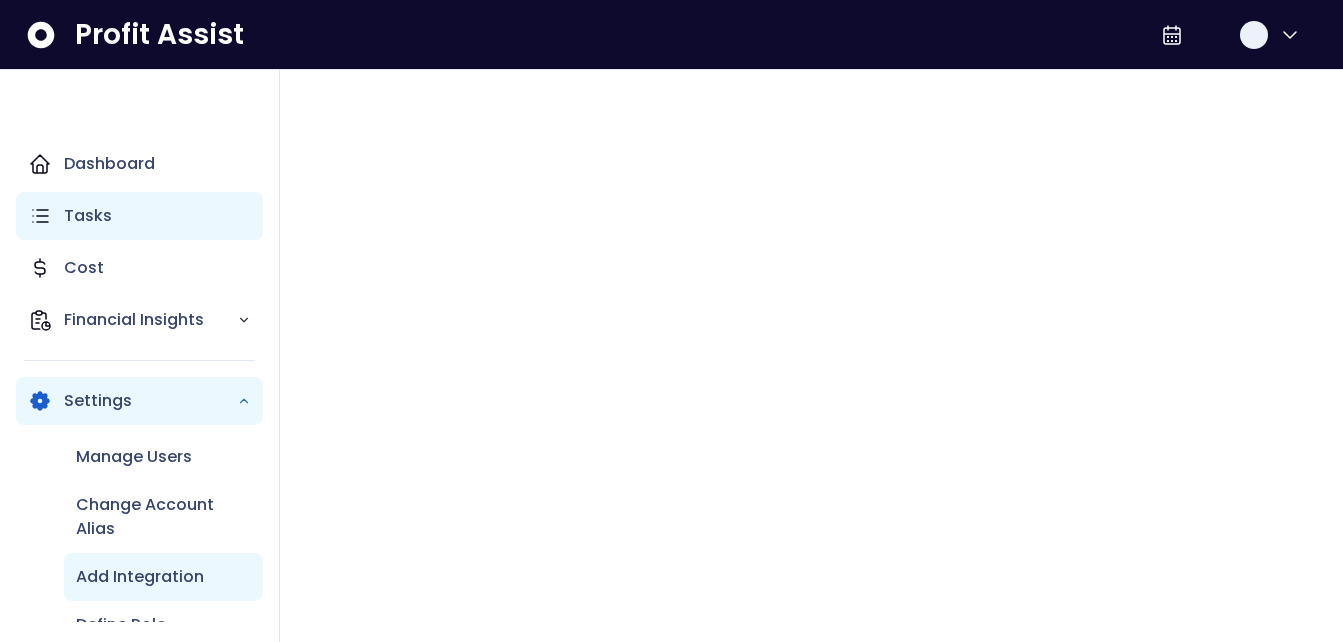 click 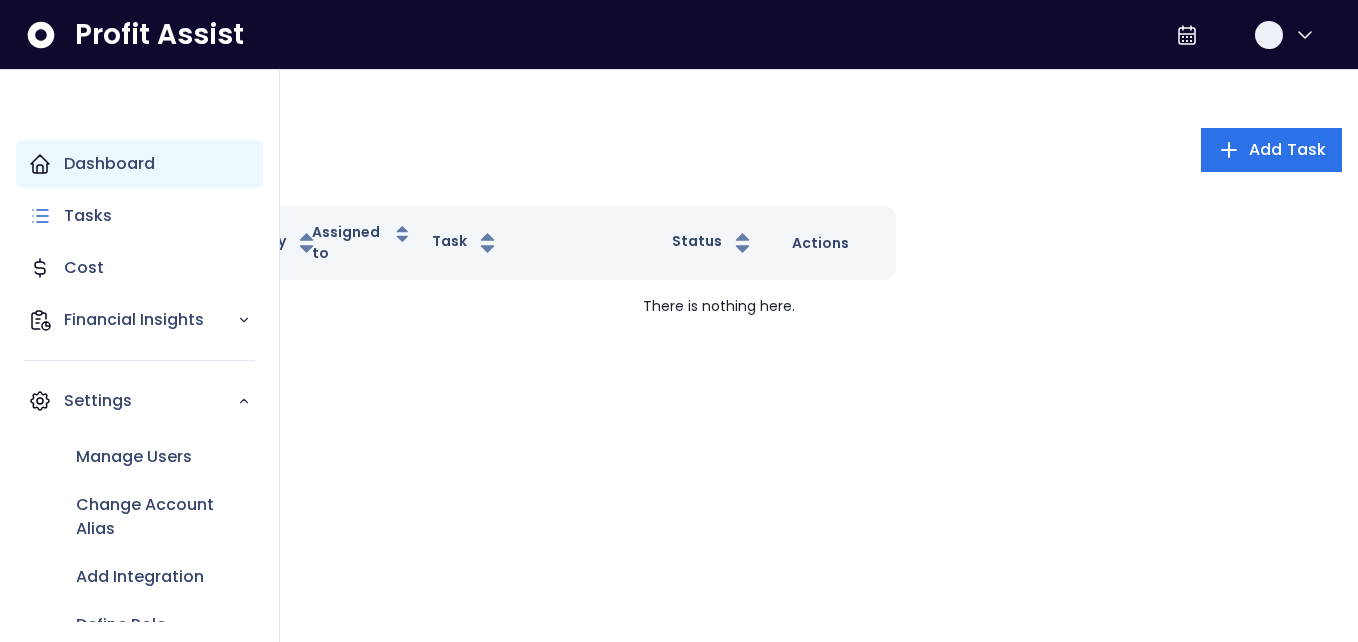 click on "Dashboard" at bounding box center [109, 164] 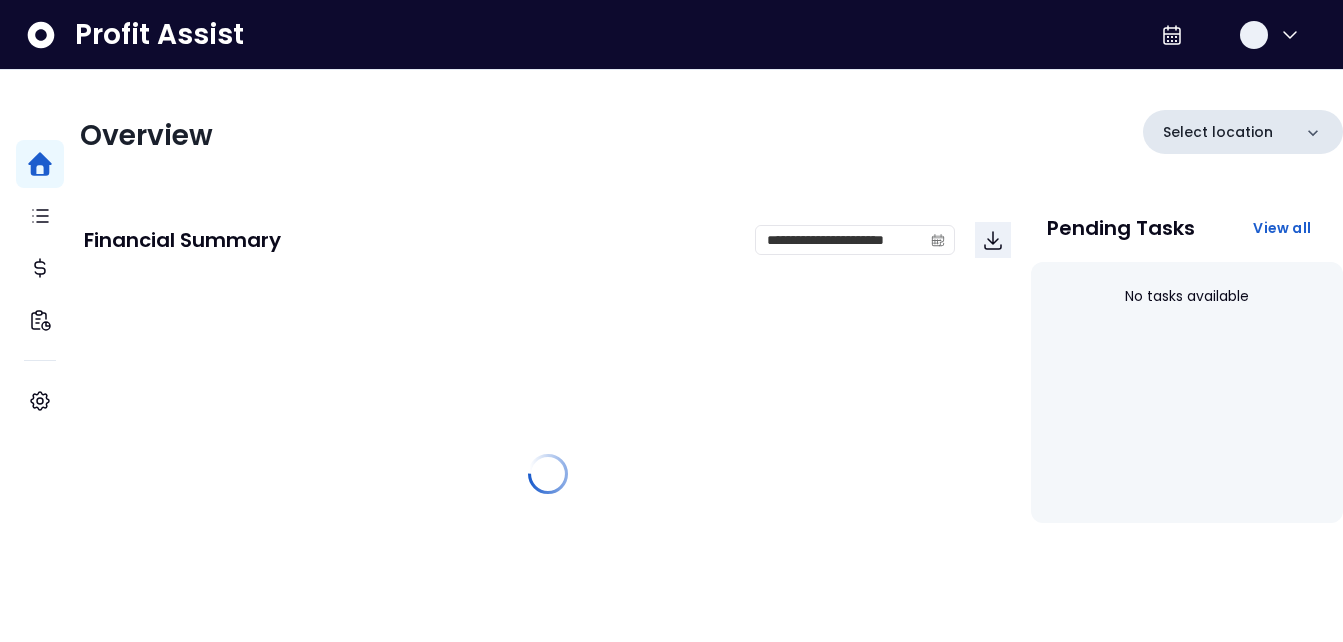 click on "Select location" at bounding box center [1218, 132] 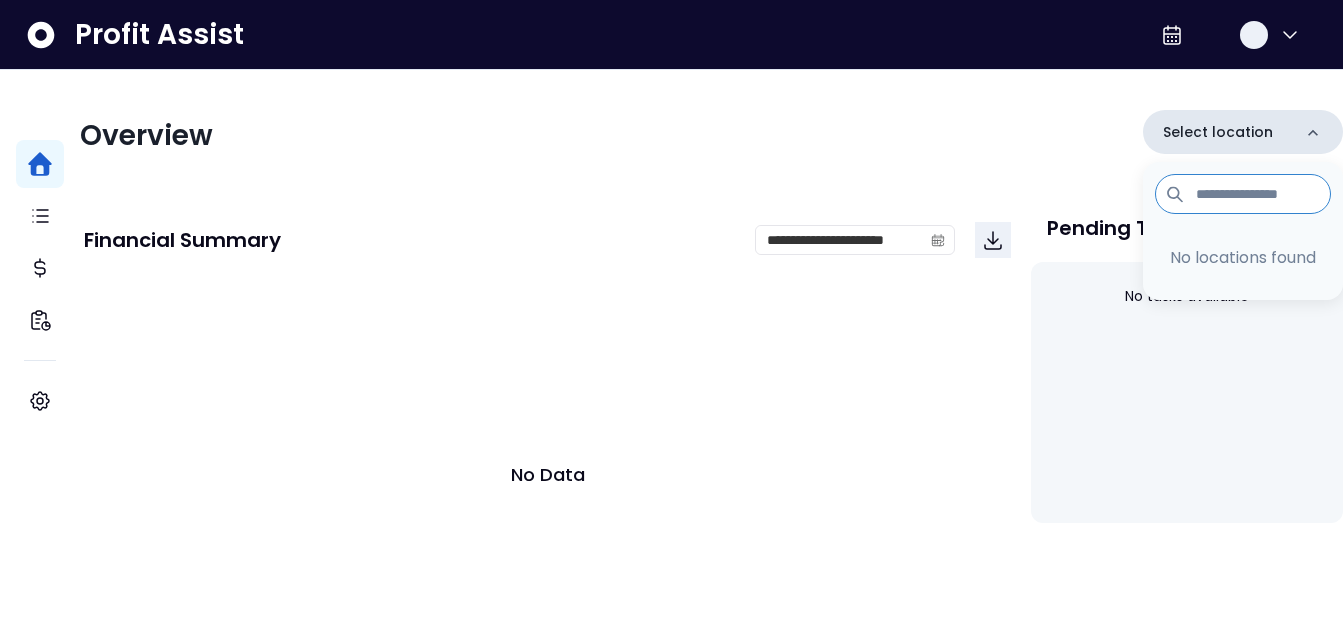 click on "Select location" at bounding box center [1218, 132] 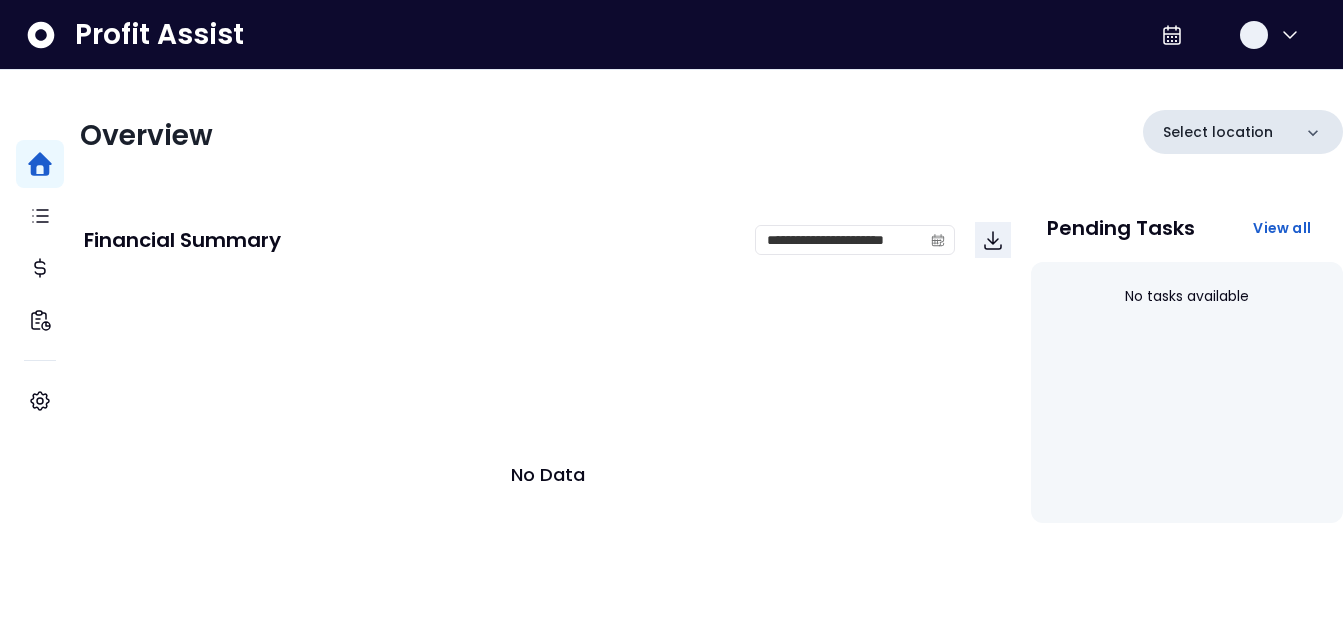 click on "Select location" at bounding box center (1218, 132) 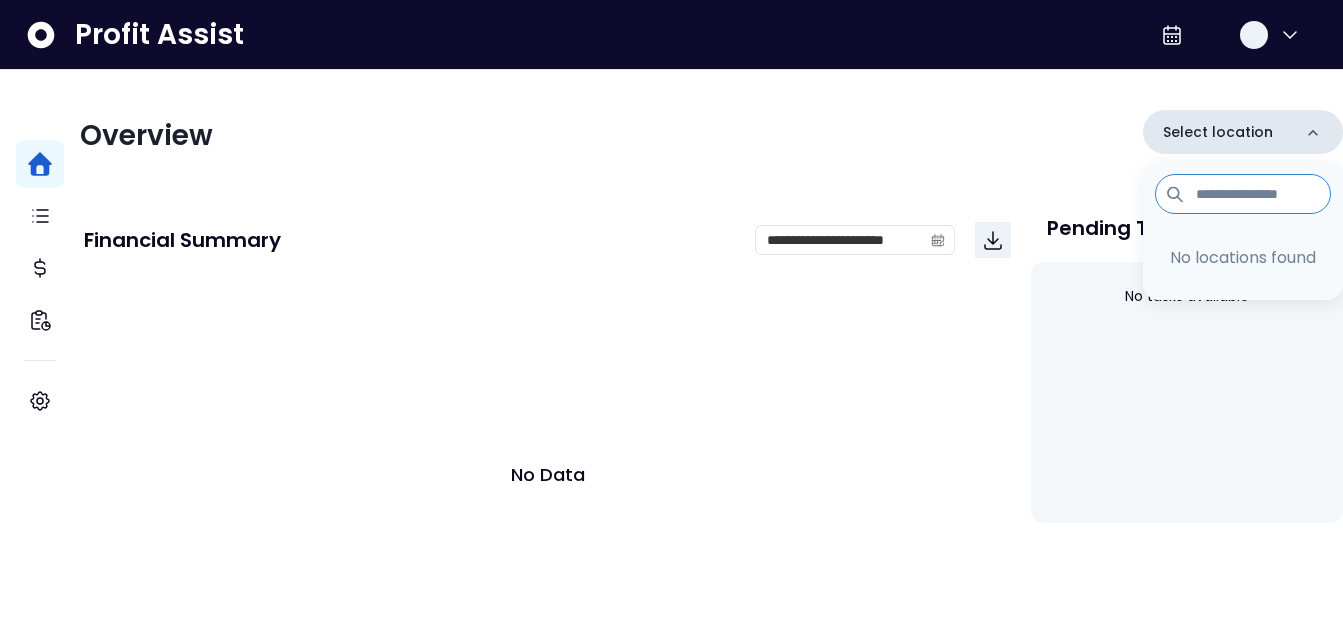 click on "Select location" at bounding box center [1218, 132] 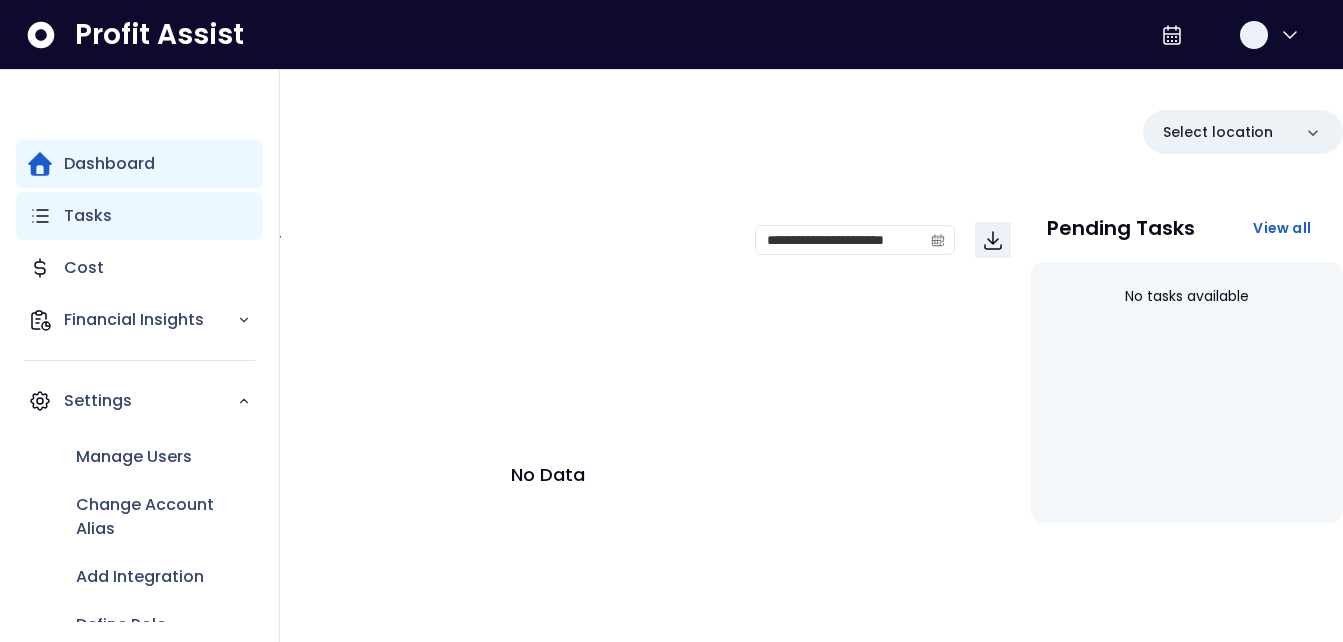 drag, startPoint x: 32, startPoint y: 211, endPoint x: 42, endPoint y: 214, distance: 10.440307 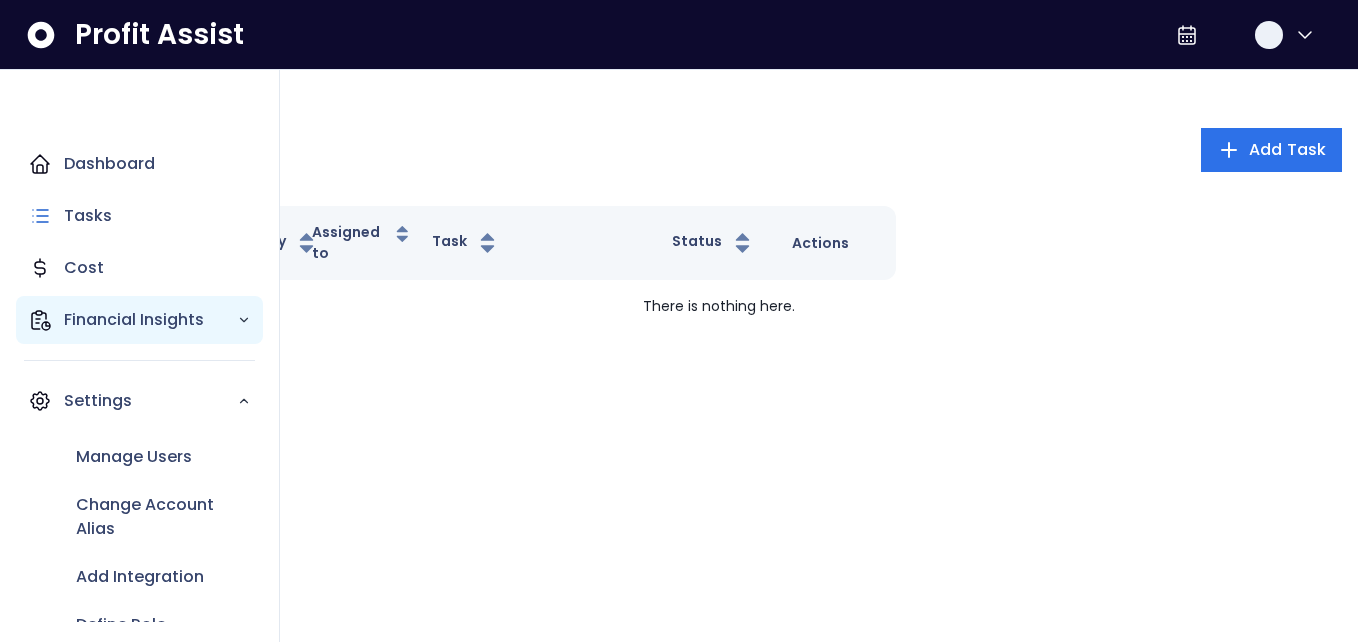 click on "Financial Insights" at bounding box center (150, 320) 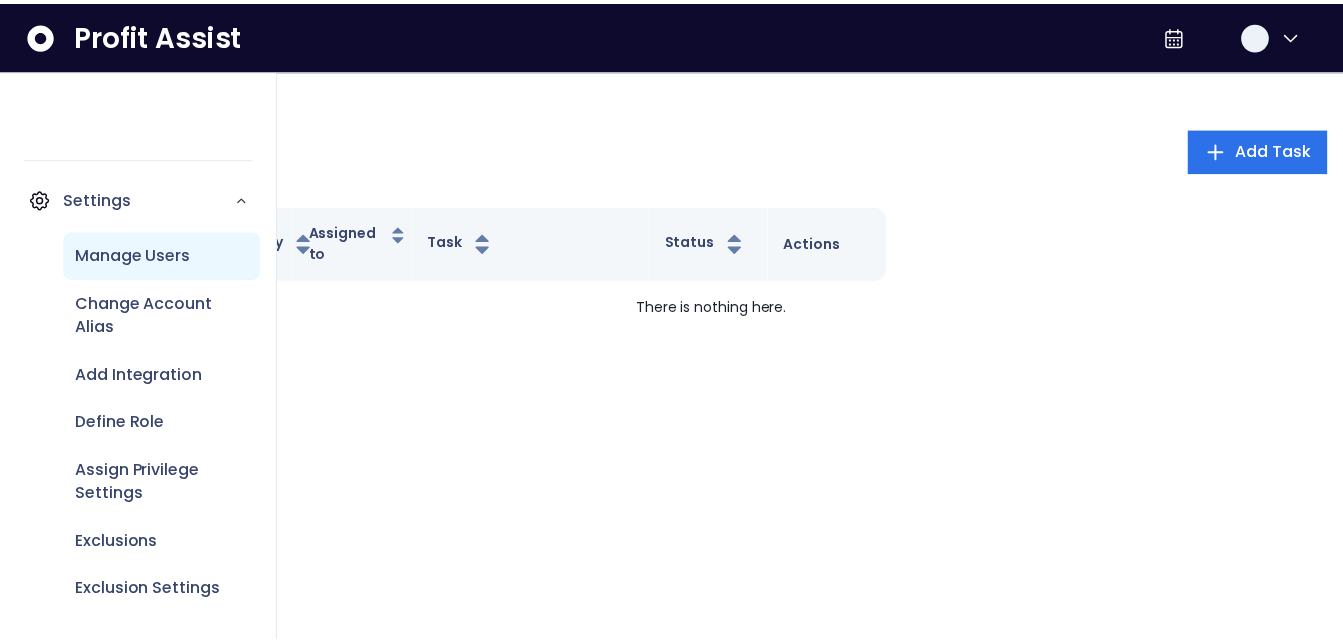 scroll, scrollTop: 339, scrollLeft: 0, axis: vertical 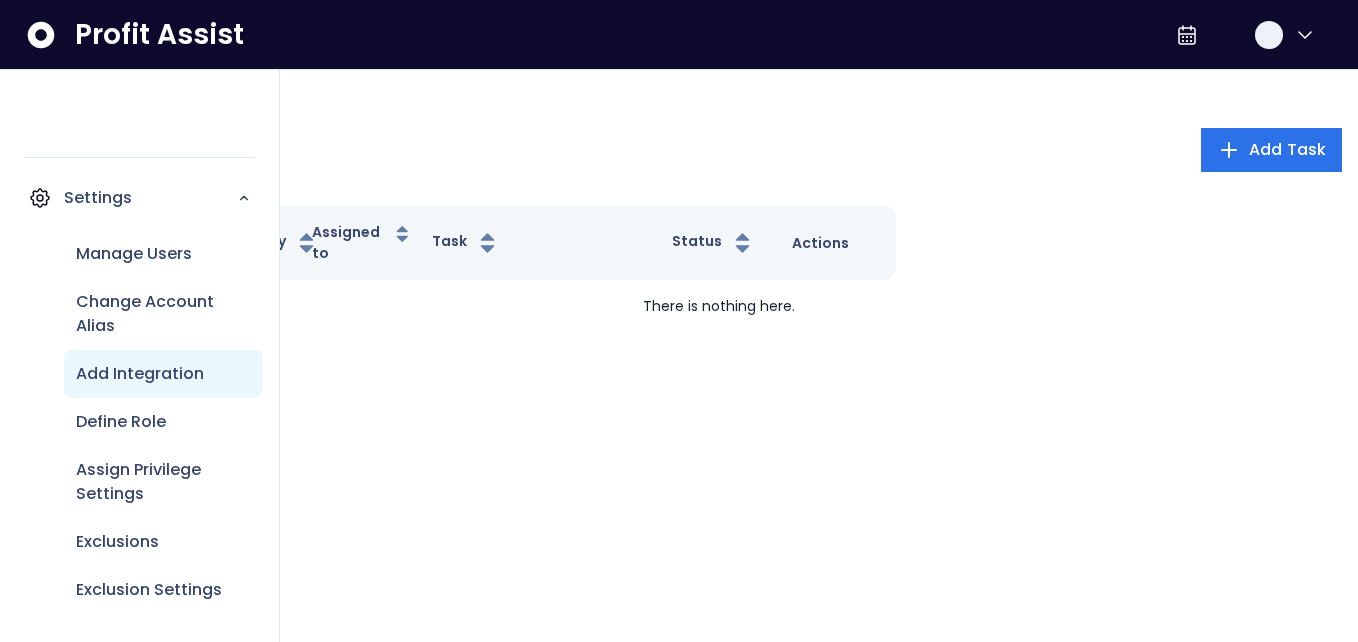 click on "Add Integration" at bounding box center [140, 374] 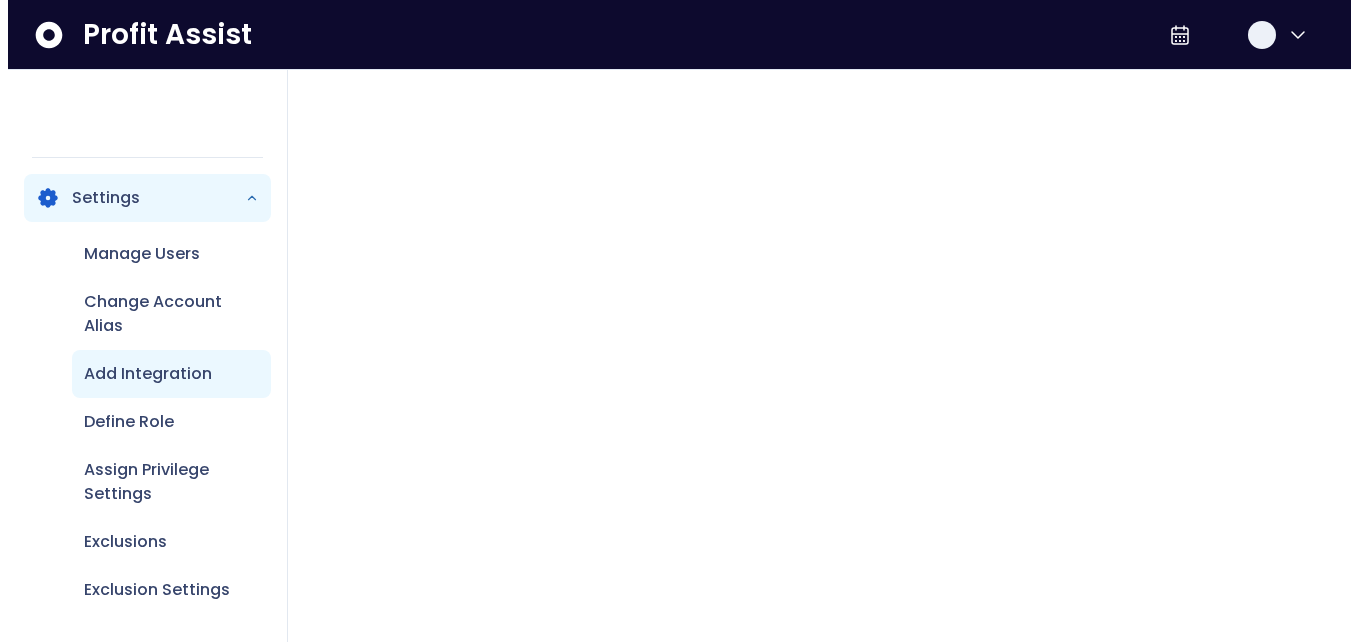 scroll, scrollTop: 0, scrollLeft: 0, axis: both 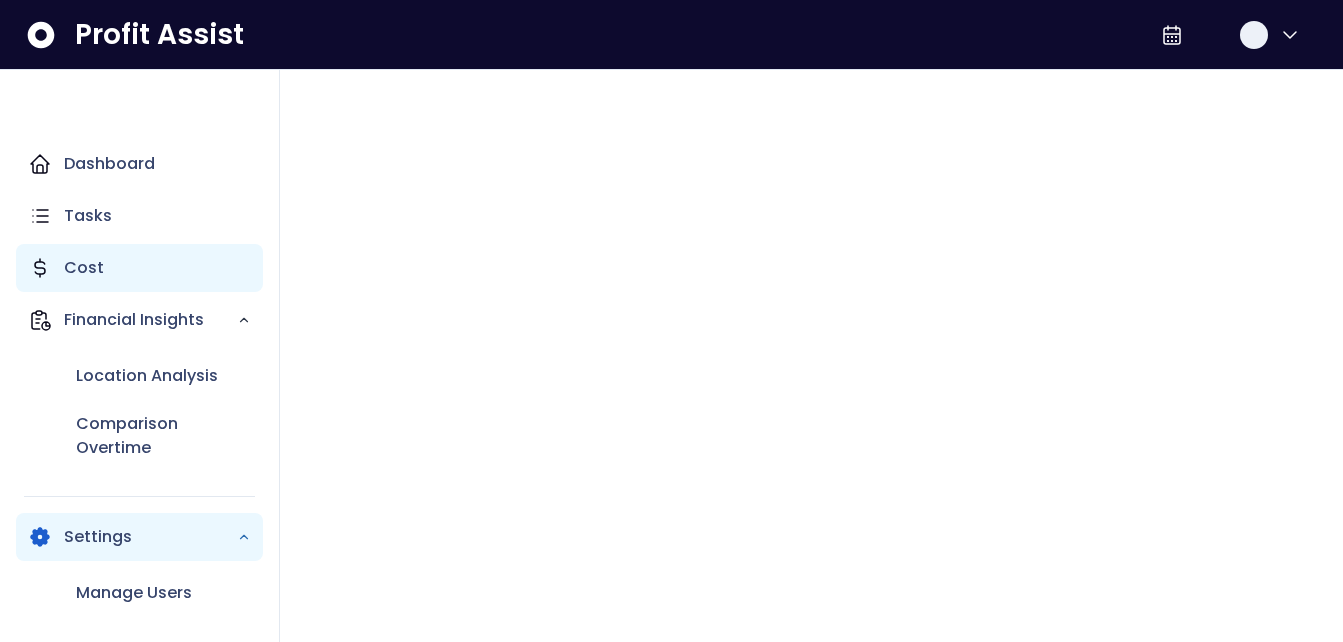 click on "Cost" at bounding box center [84, 268] 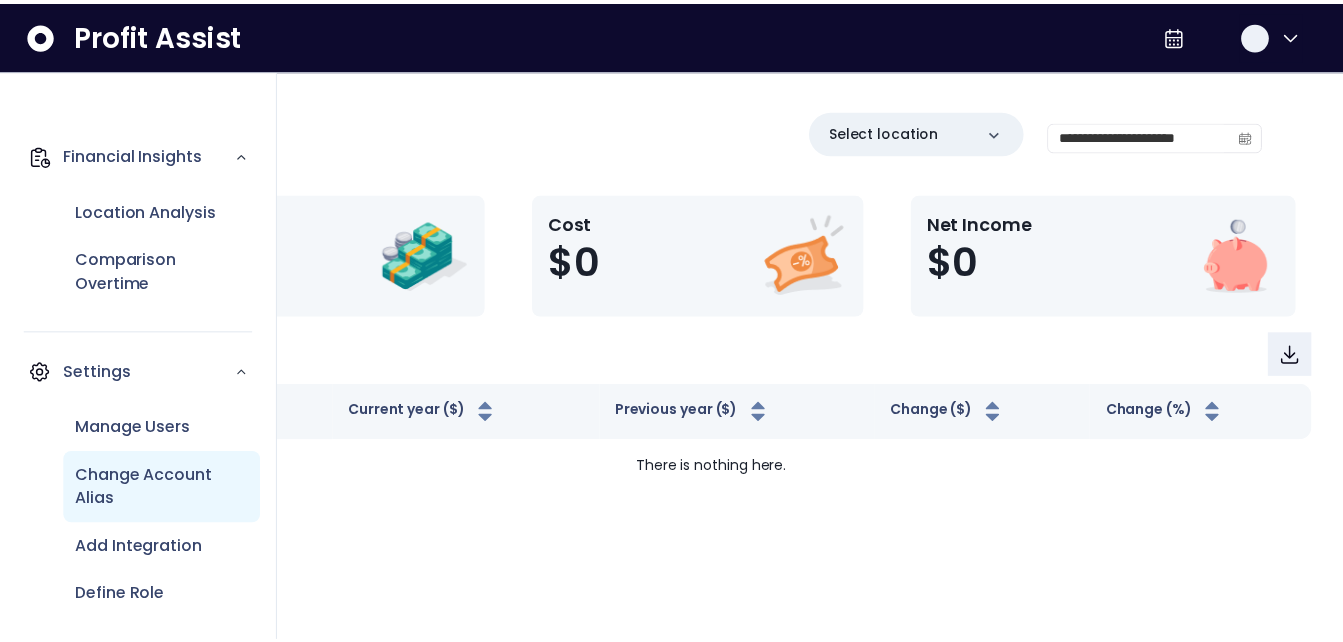 scroll, scrollTop: 200, scrollLeft: 0, axis: vertical 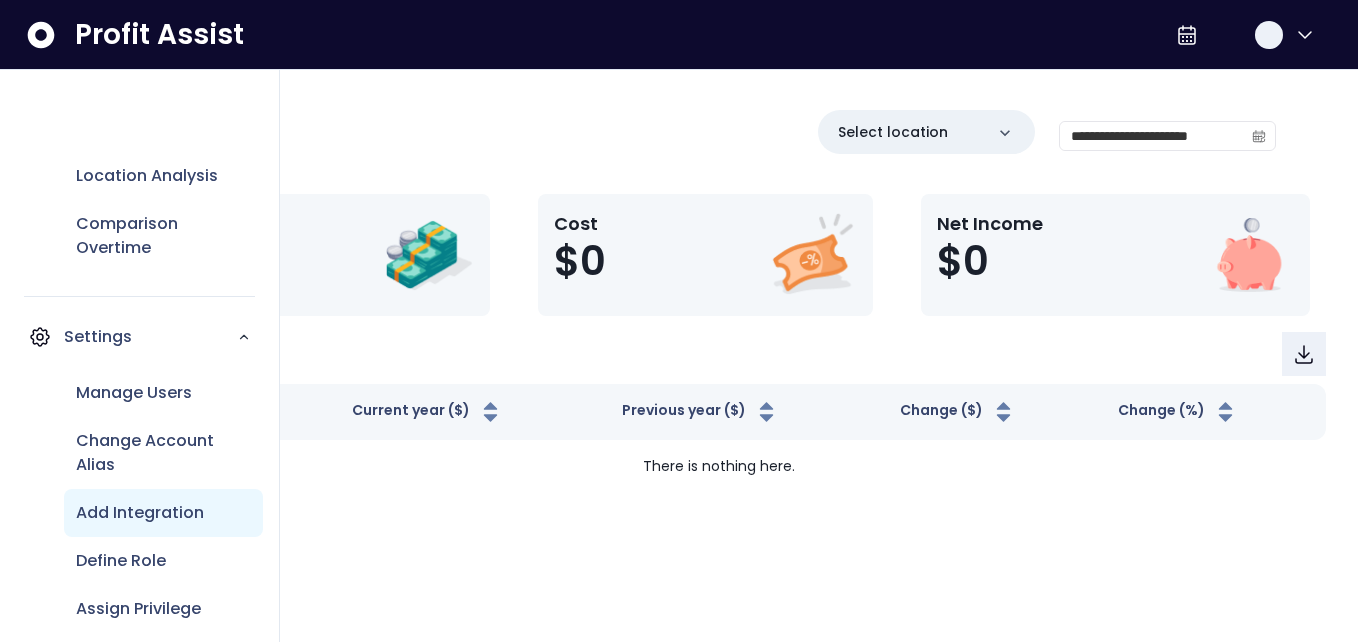 click on "Add Integration" at bounding box center [140, 513] 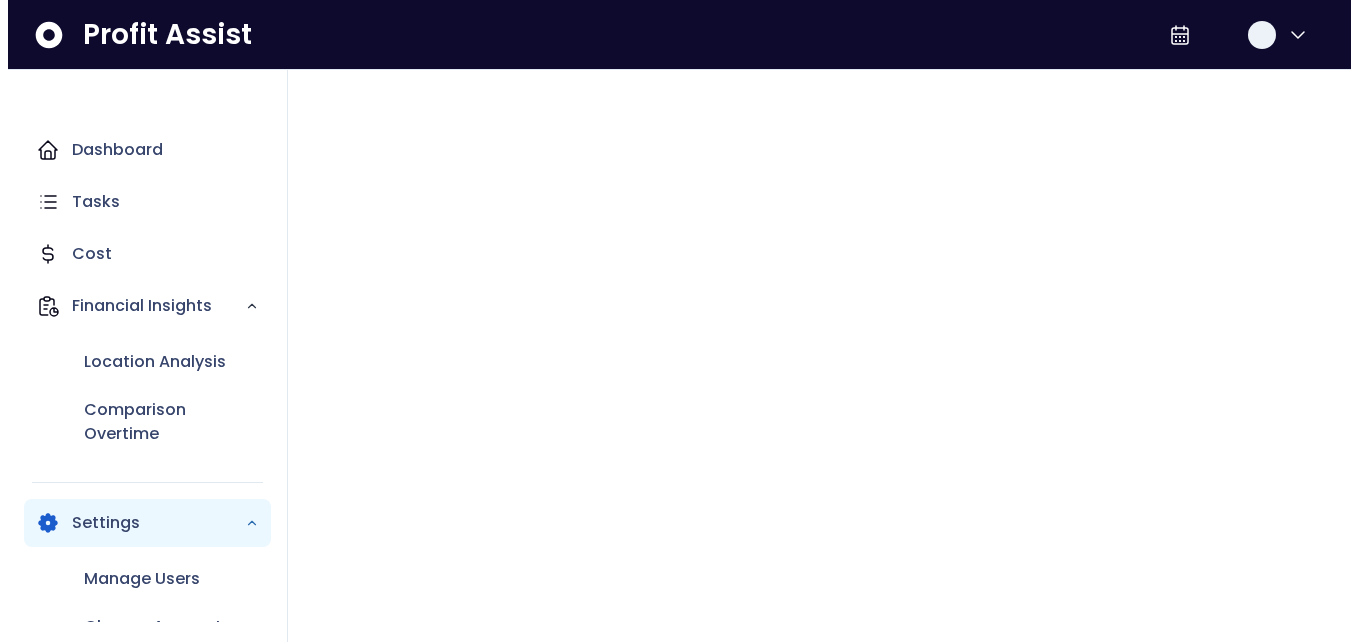 scroll, scrollTop: 0, scrollLeft: 0, axis: both 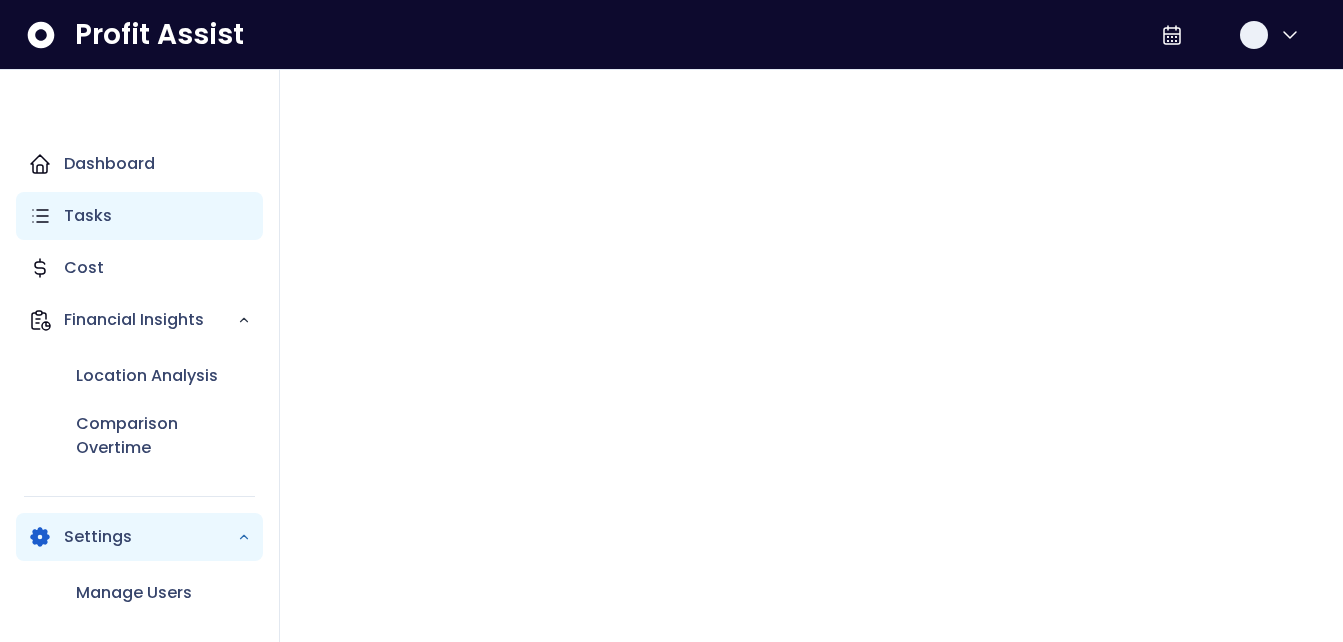 click 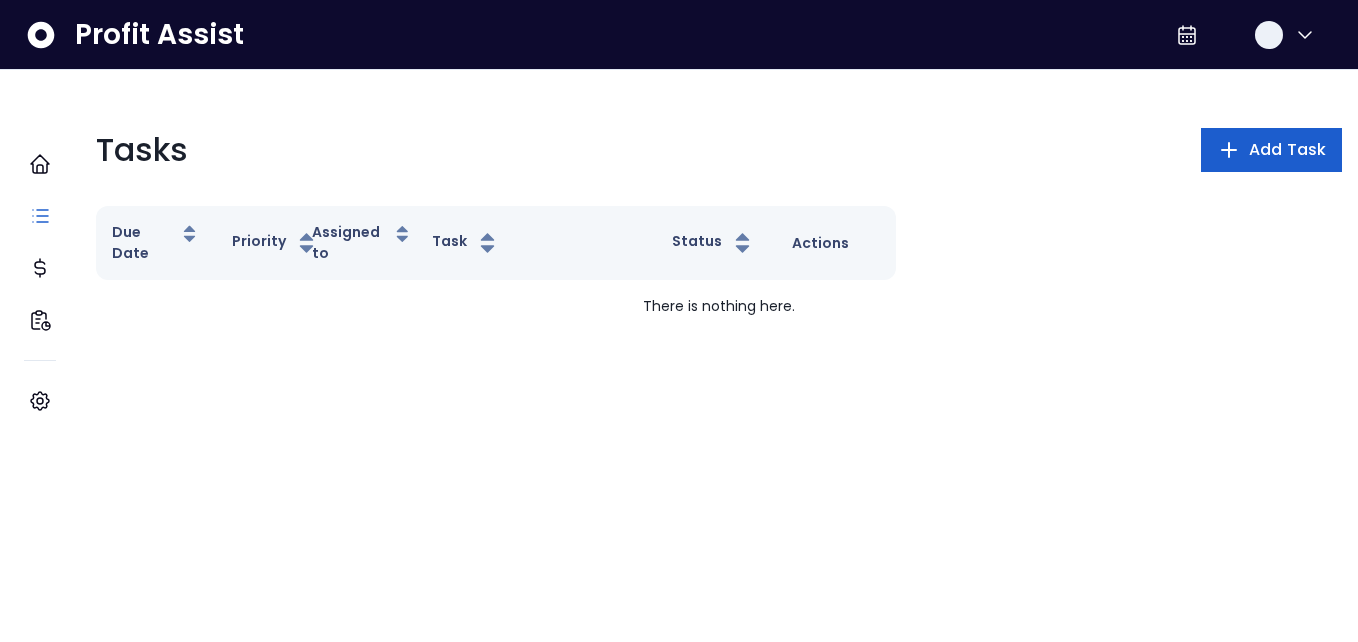 click on "Add Task" at bounding box center [1287, 150] 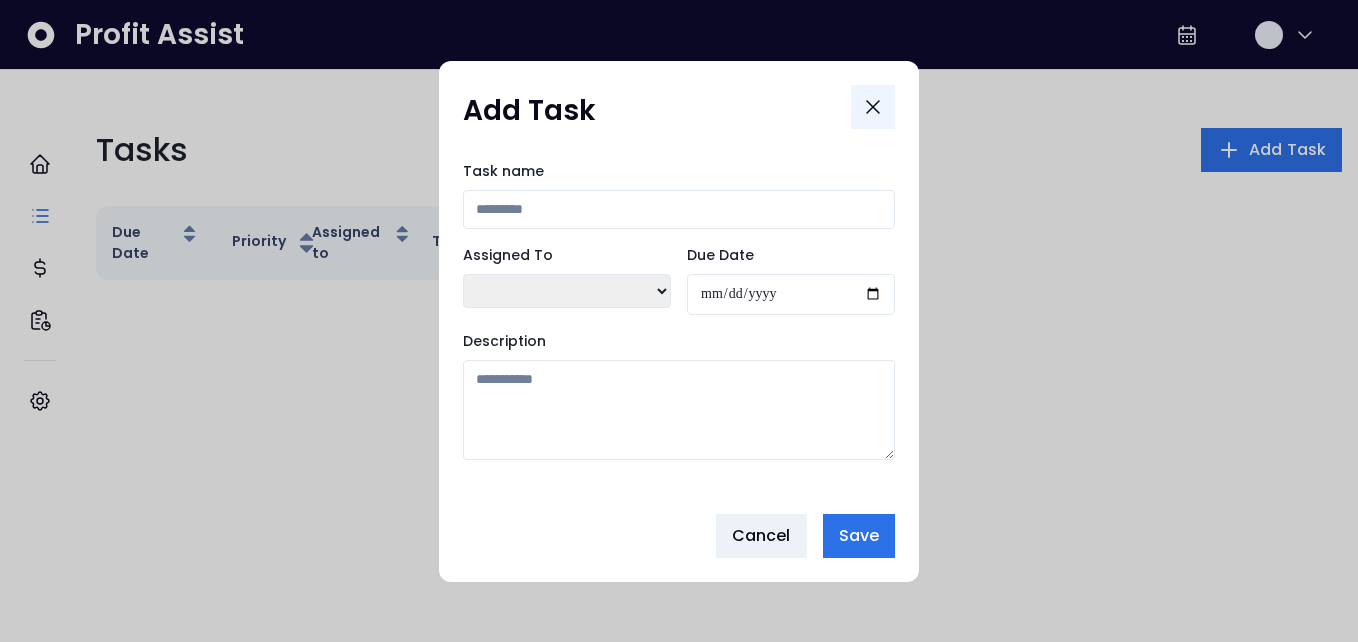 click 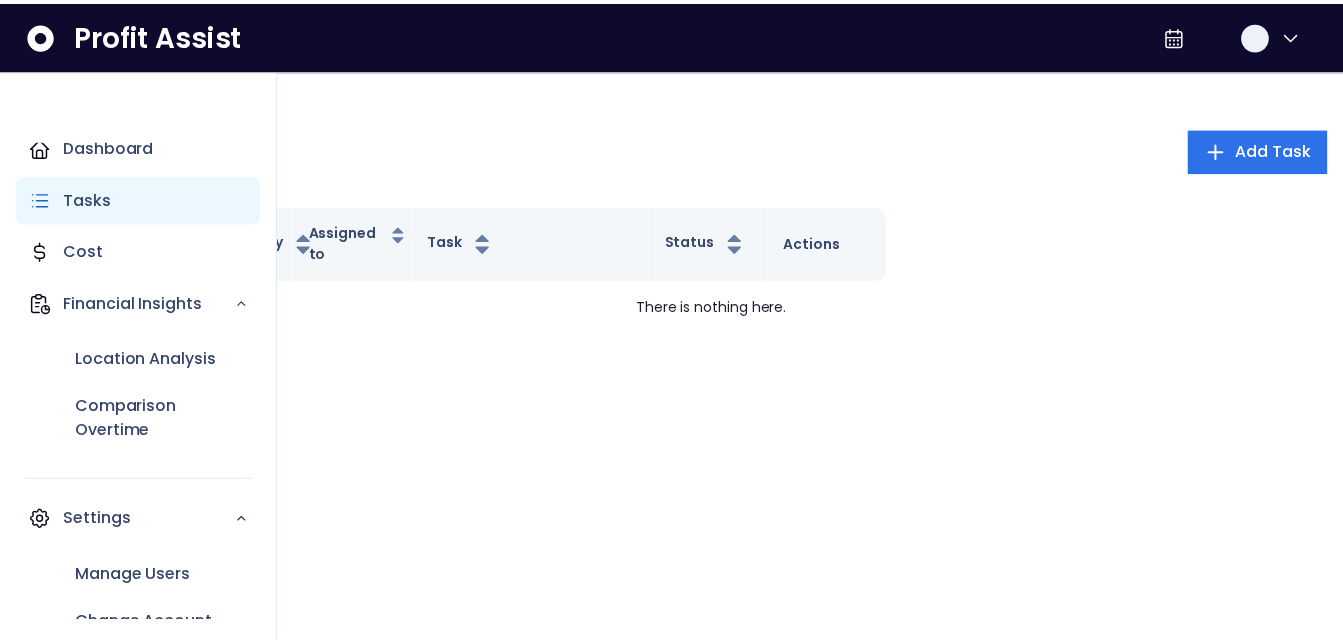 scroll, scrollTop: 0, scrollLeft: 0, axis: both 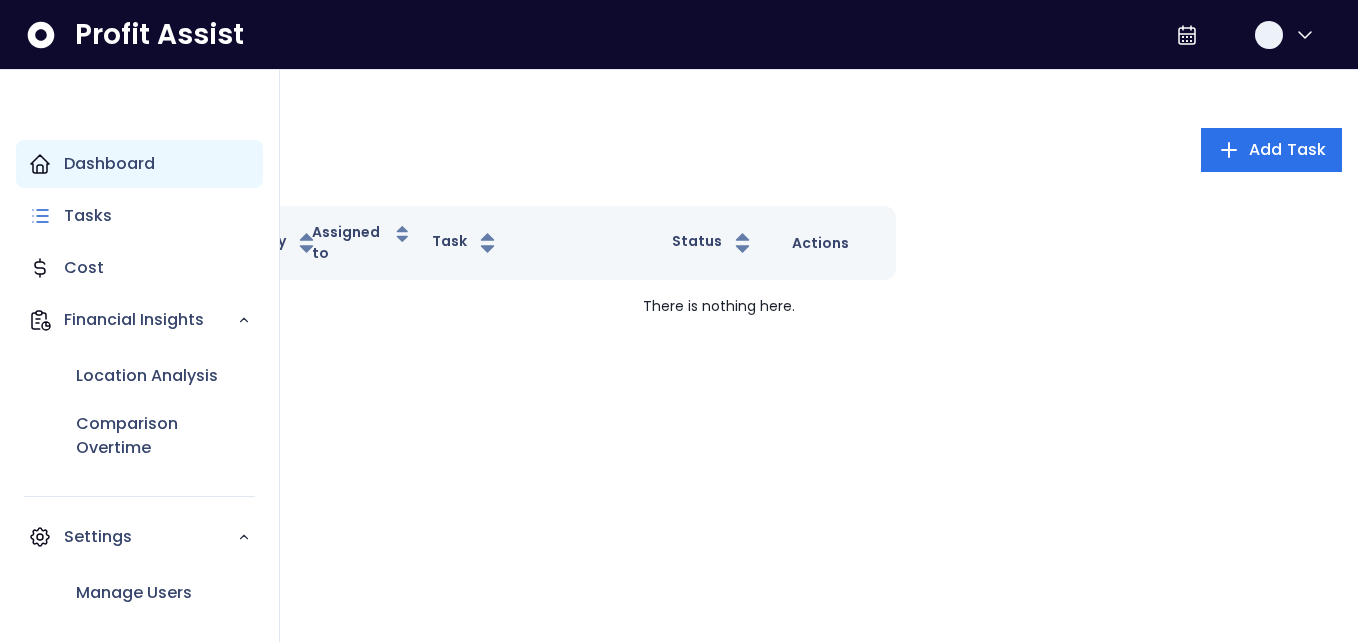 click on "Dashboard" at bounding box center (109, 164) 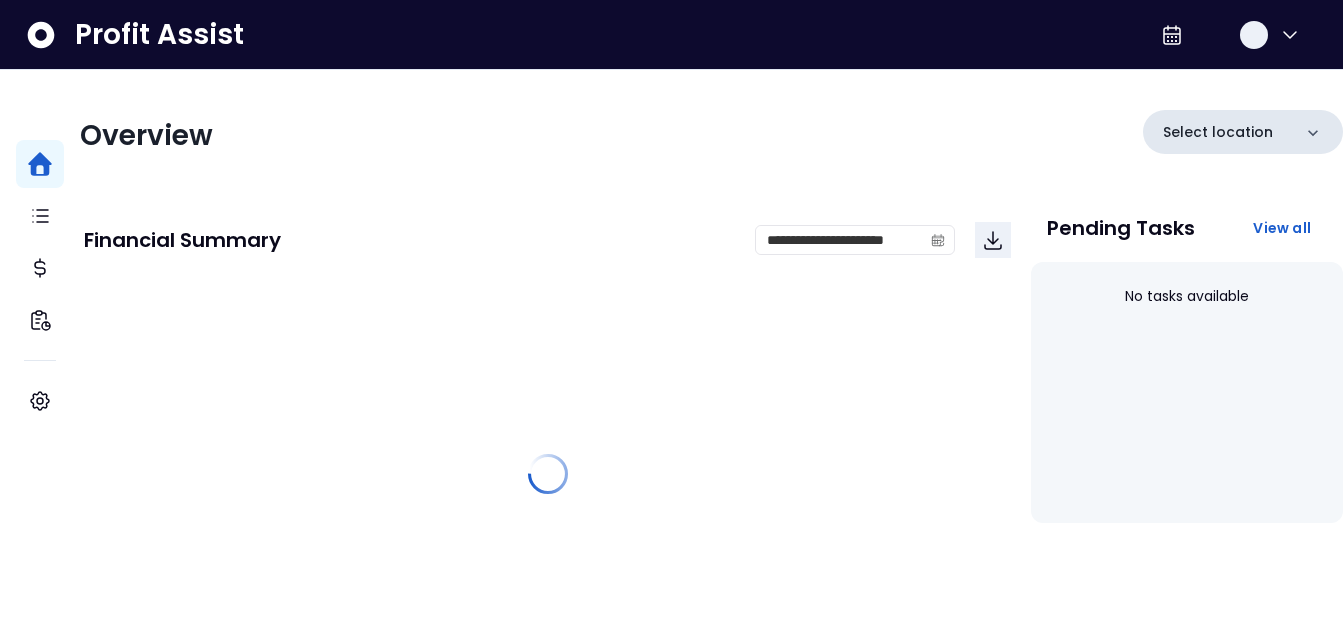 click on "Select location" at bounding box center (1243, 132) 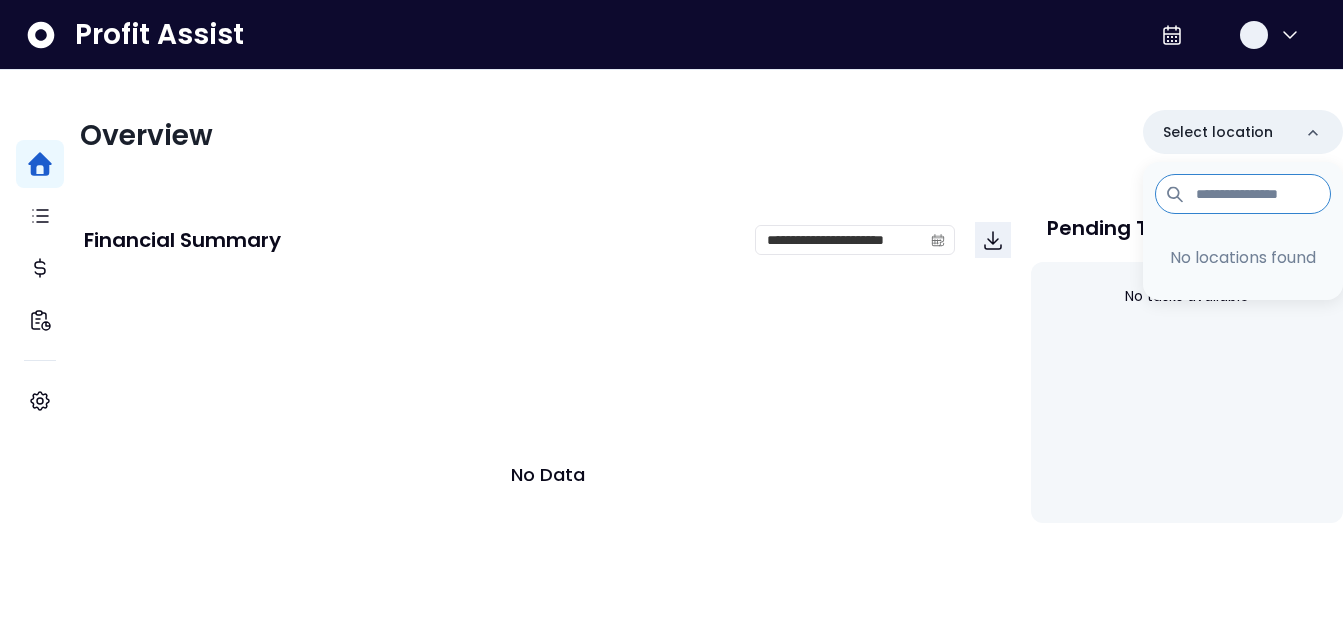 click at bounding box center (1243, 194) 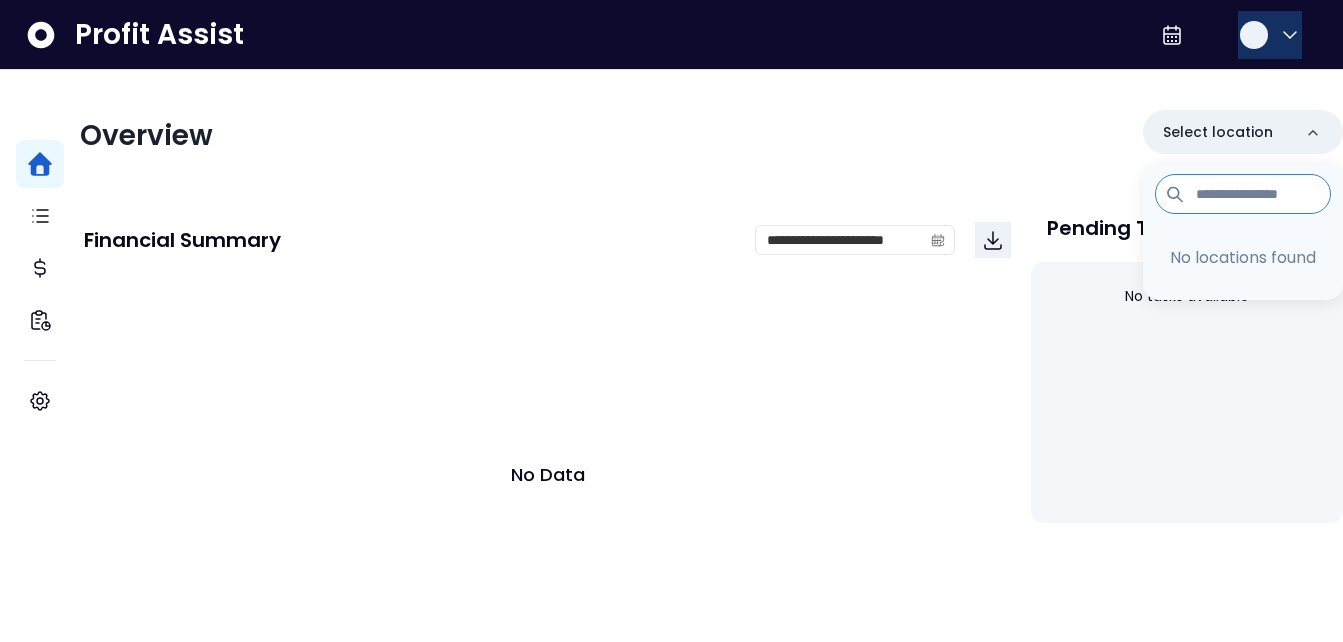 click 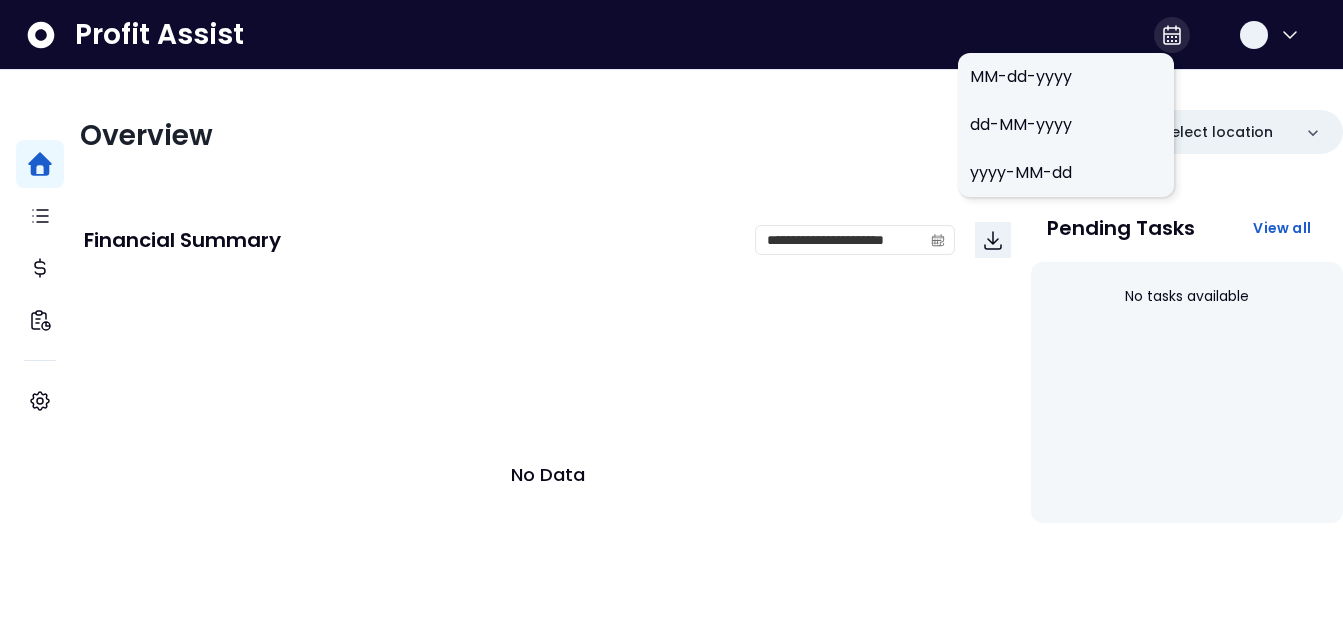 click 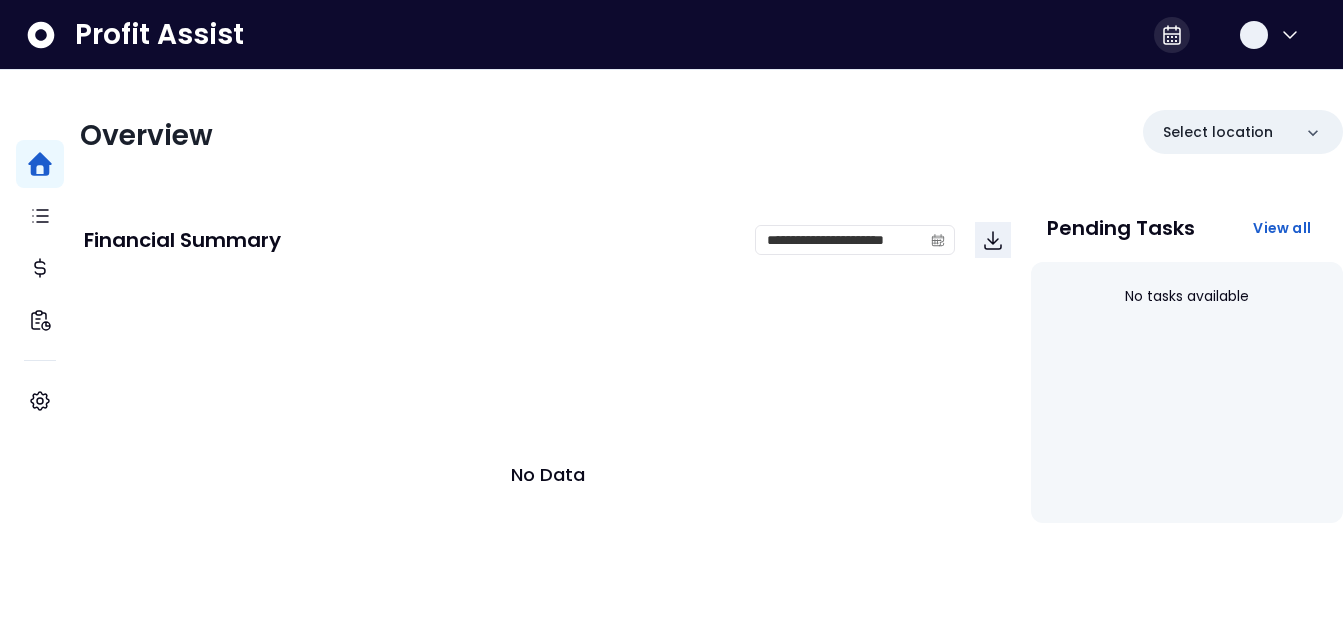 click 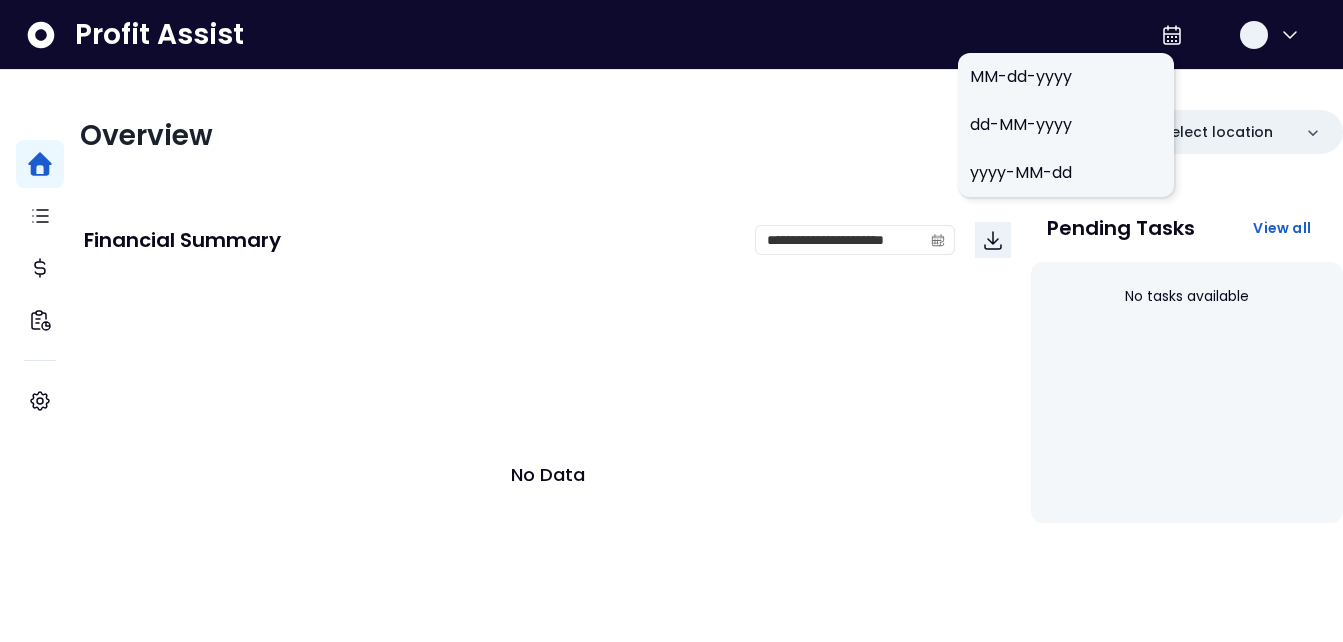 click on "MM-dd-yyyy" at bounding box center [1066, 77] 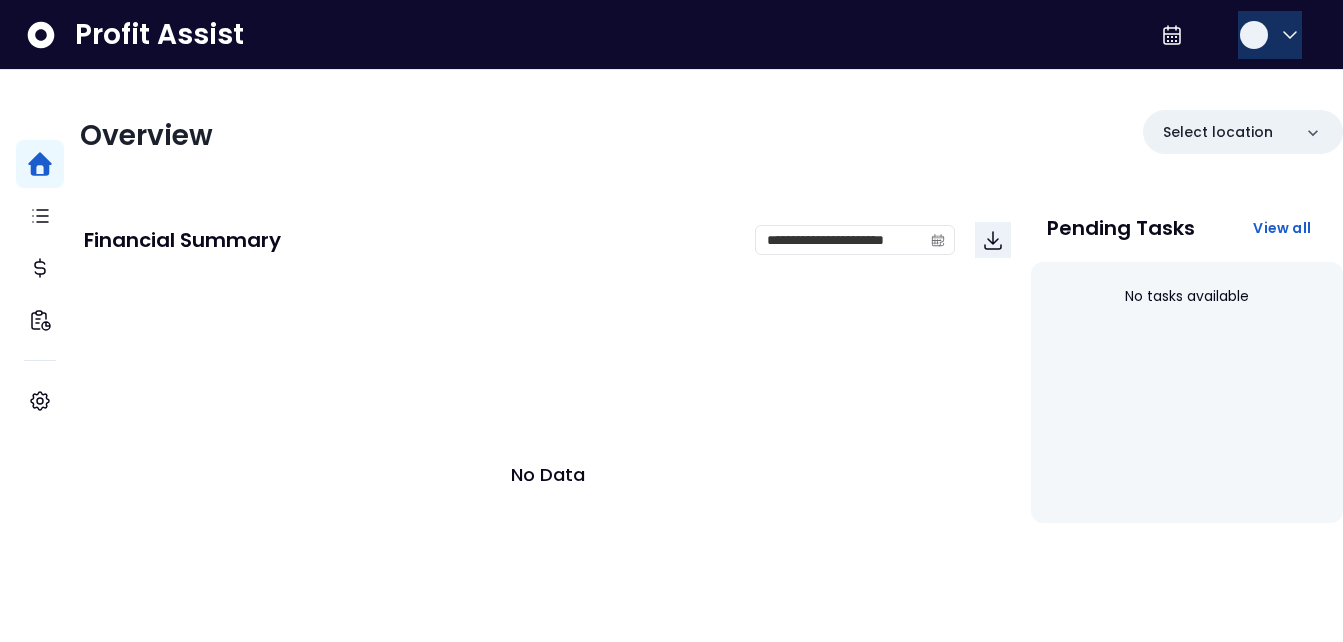 click at bounding box center [1270, 35] 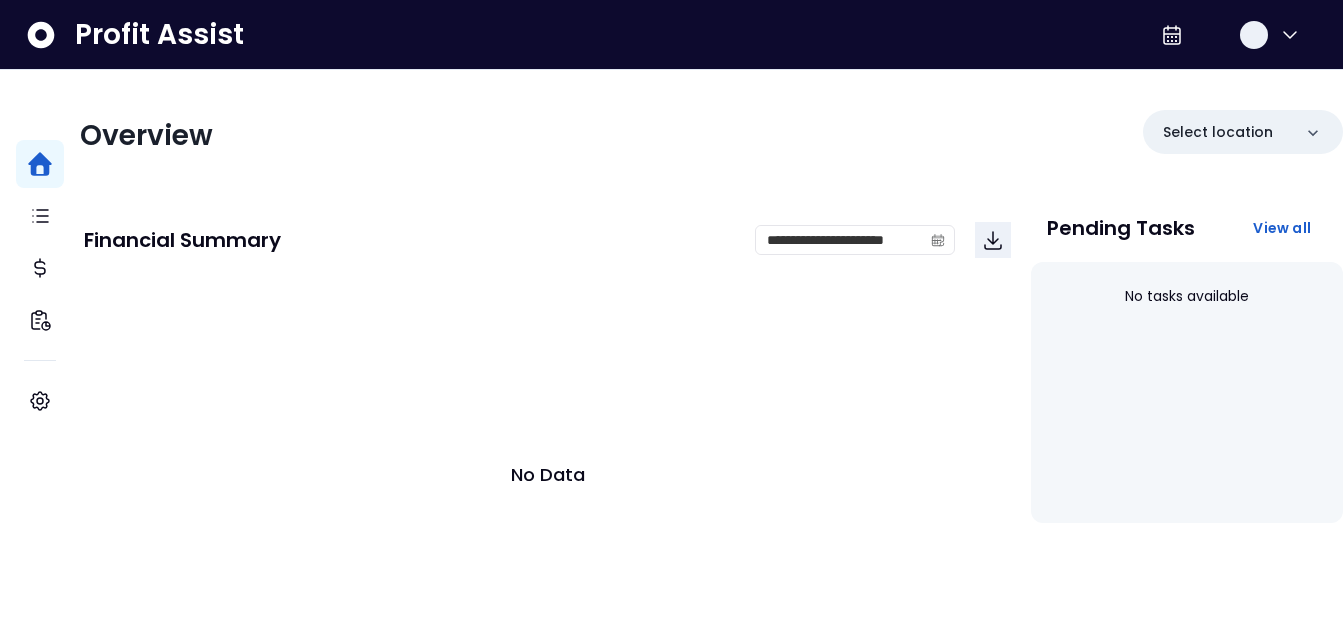 drag, startPoint x: 813, startPoint y: 141, endPoint x: 497, endPoint y: 203, distance: 322.02484 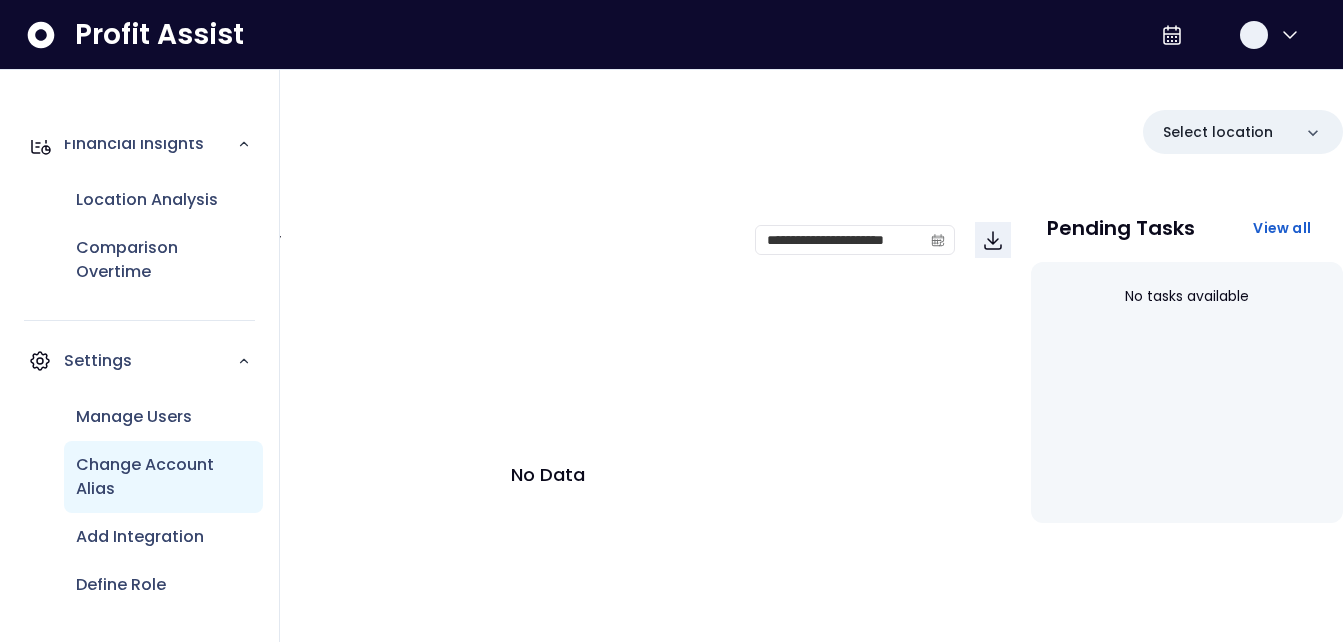 scroll, scrollTop: 200, scrollLeft: 0, axis: vertical 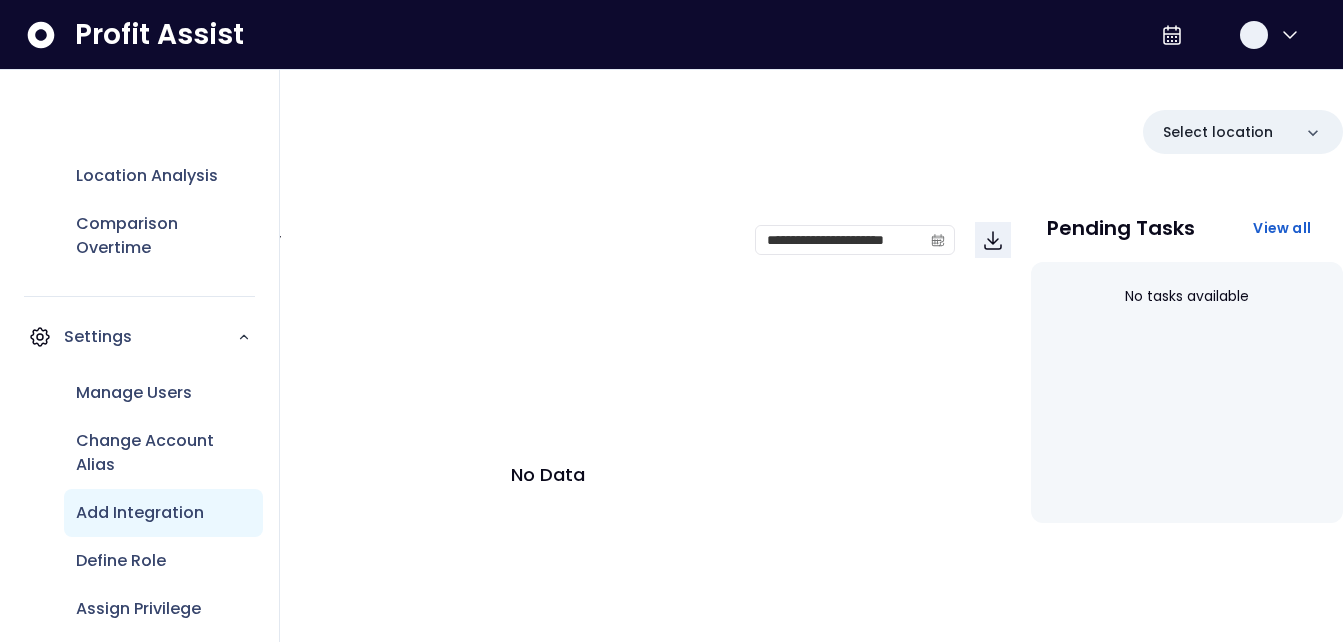 click on "Add Integration" at bounding box center [140, 513] 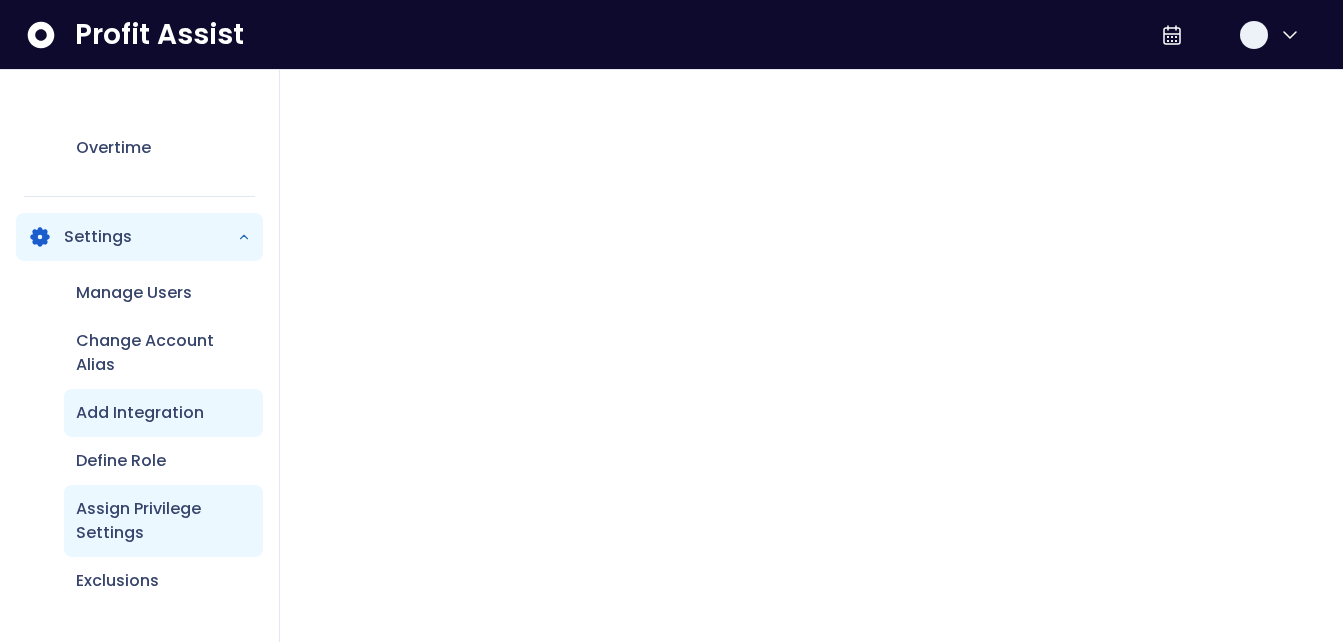 scroll, scrollTop: 339, scrollLeft: 0, axis: vertical 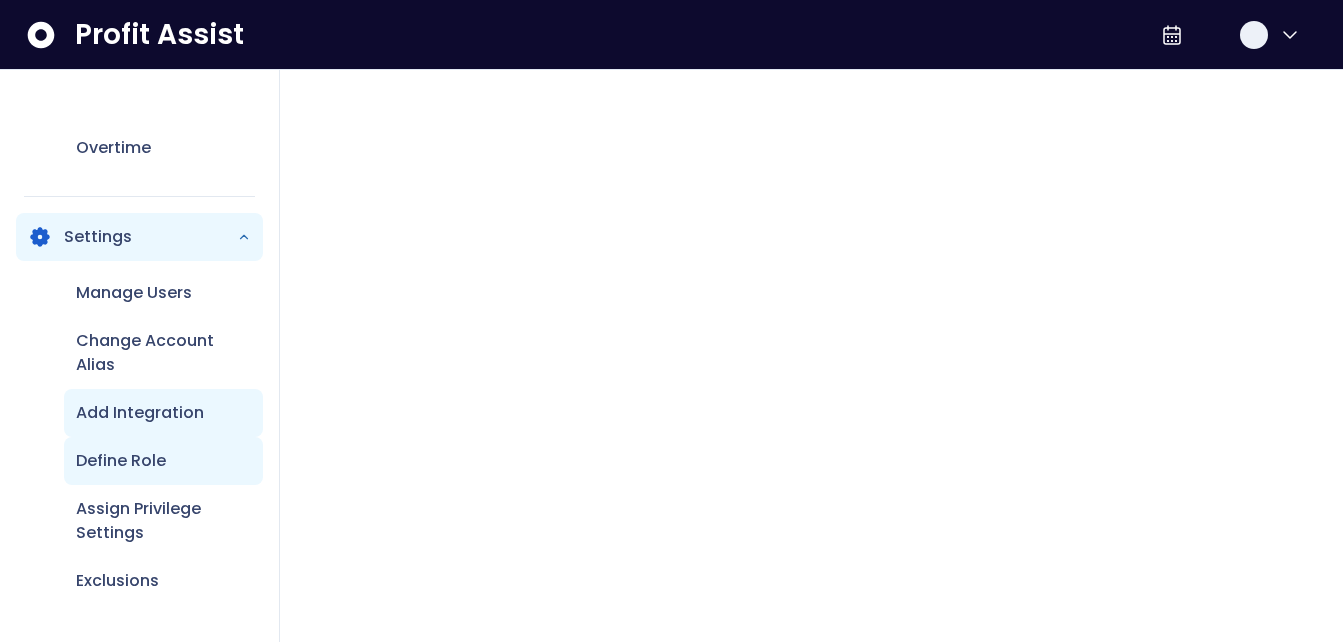 click on "Define Role" at bounding box center (121, 461) 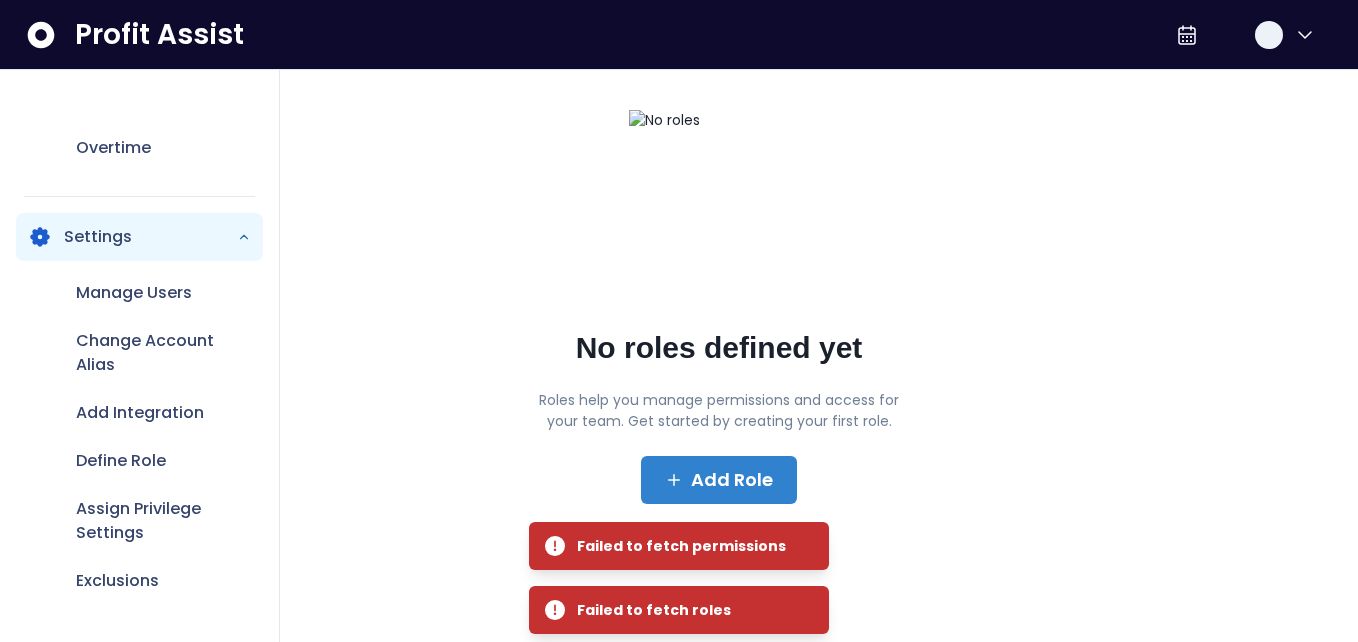 scroll, scrollTop: 0, scrollLeft: 0, axis: both 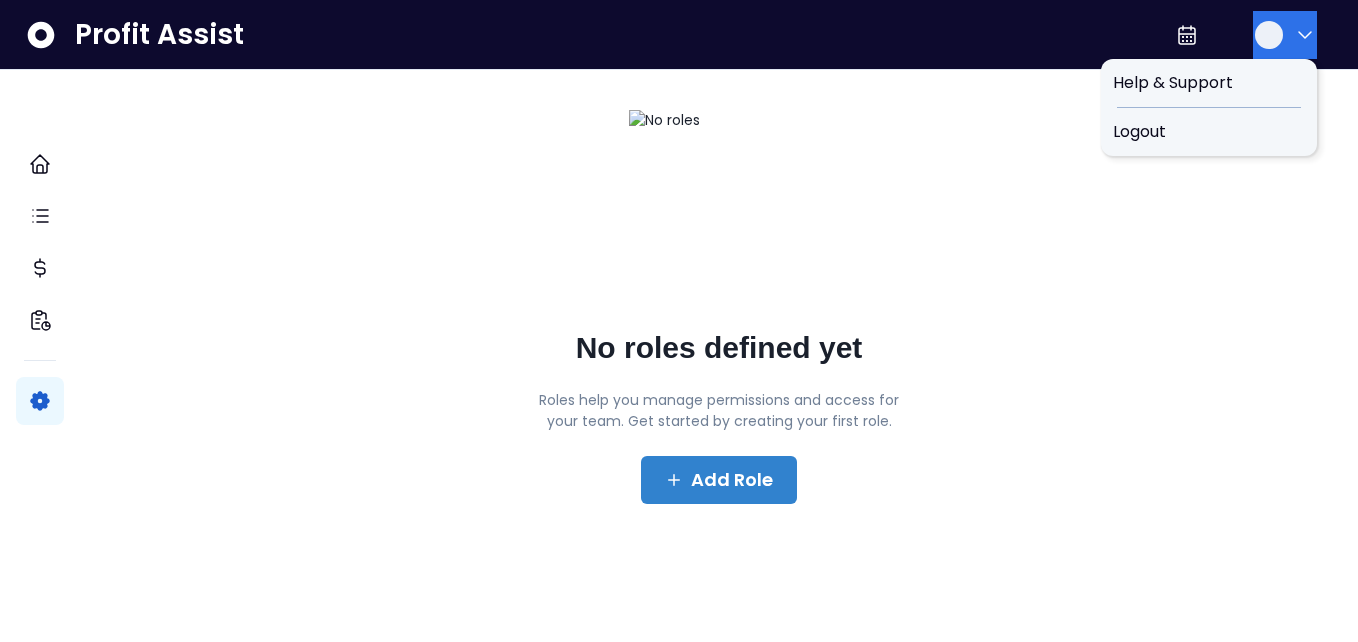 click 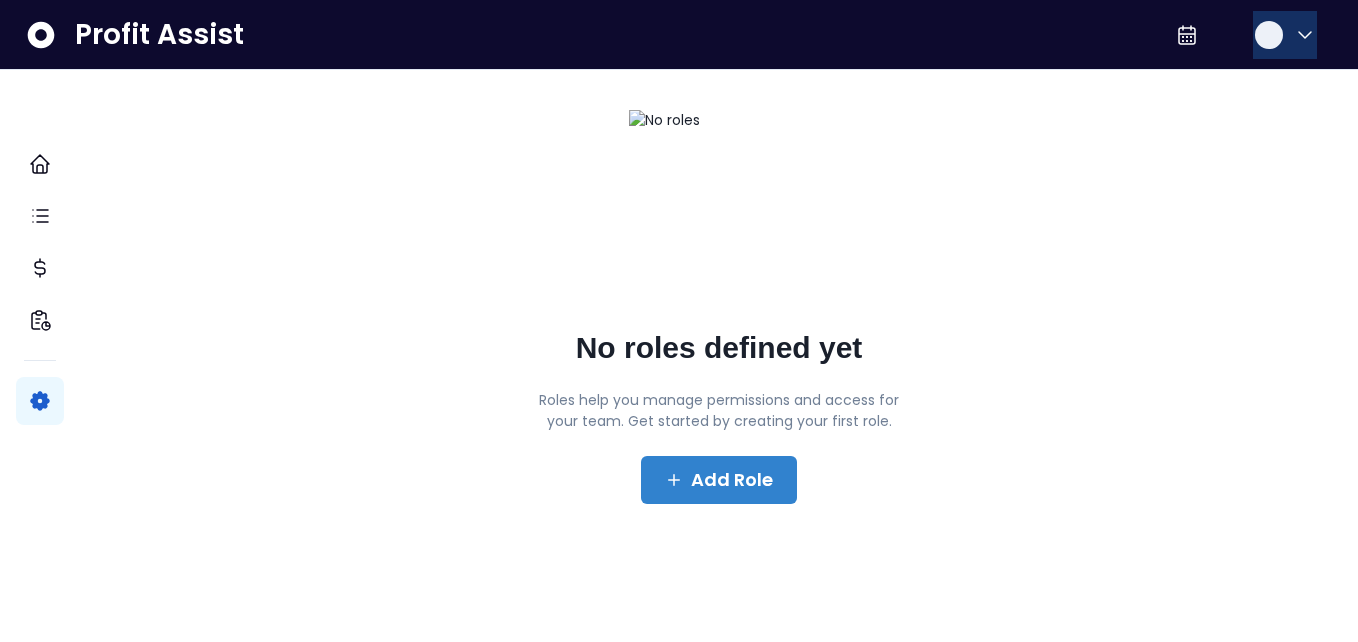 click 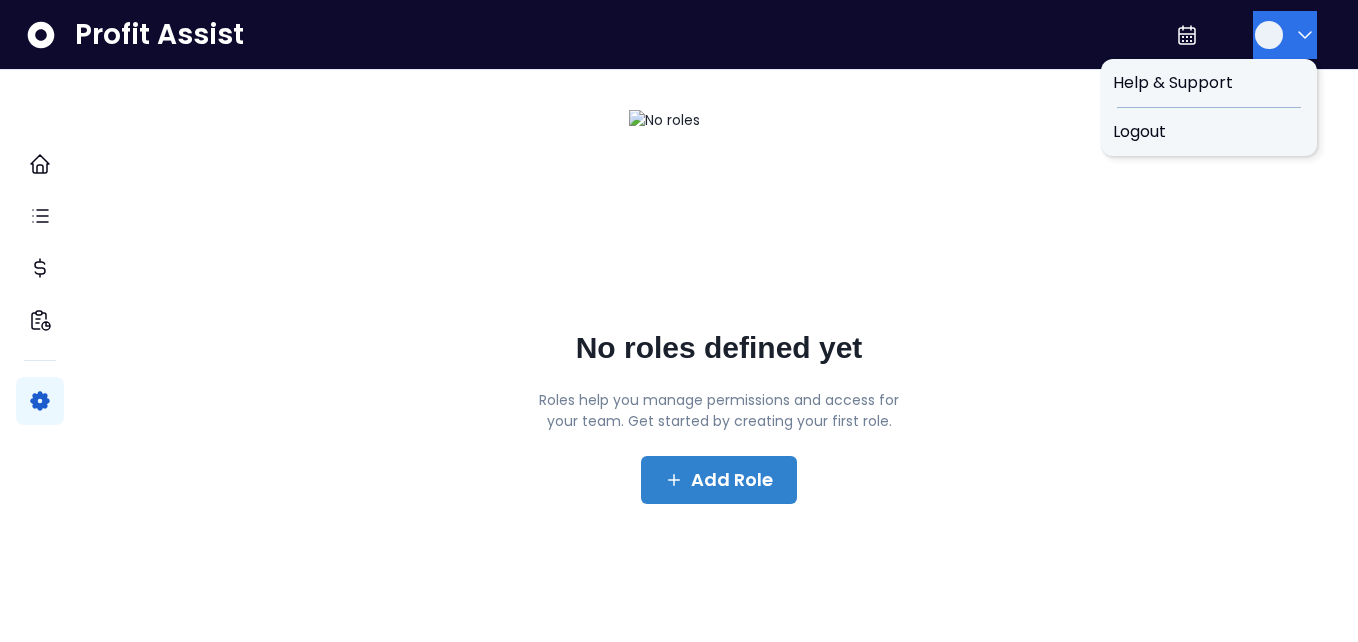 click 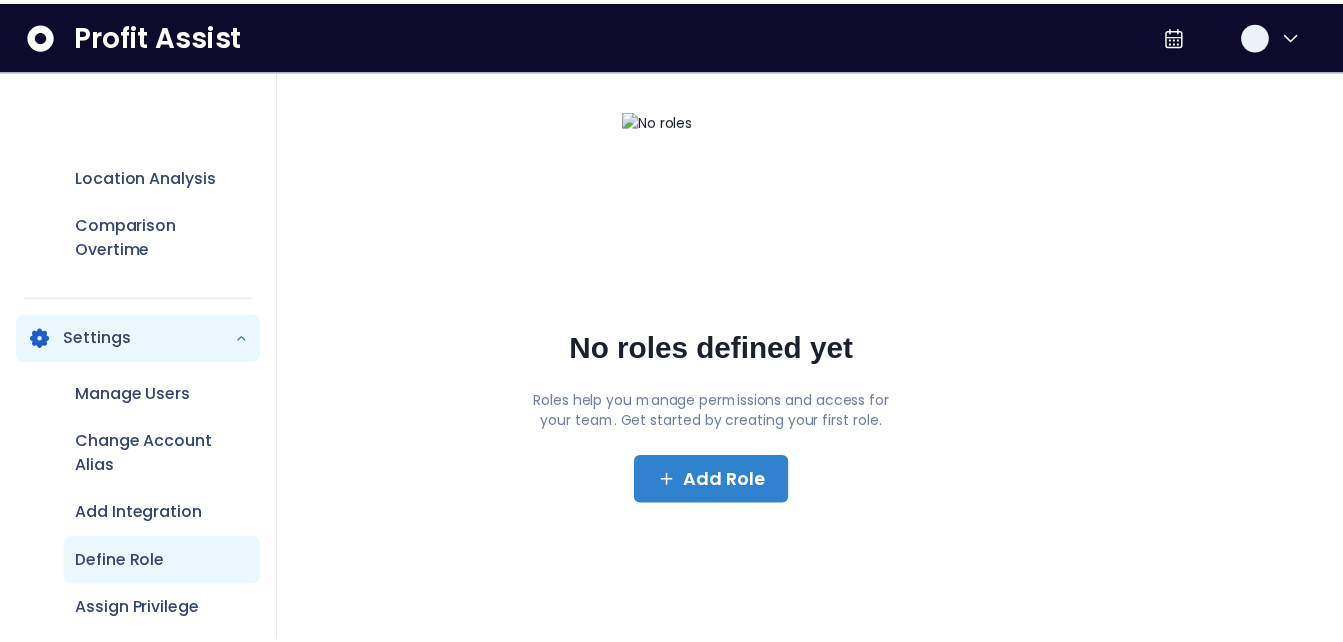 scroll, scrollTop: 200, scrollLeft: 0, axis: vertical 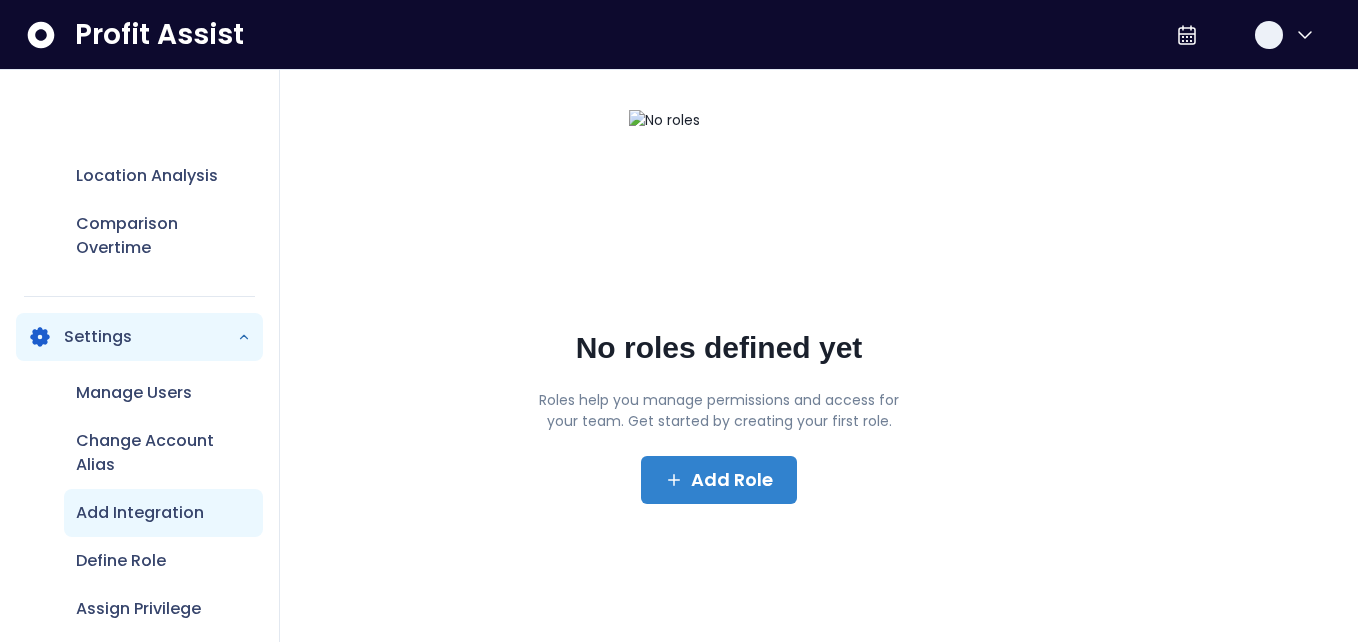 click on "Add Integration" at bounding box center (140, 513) 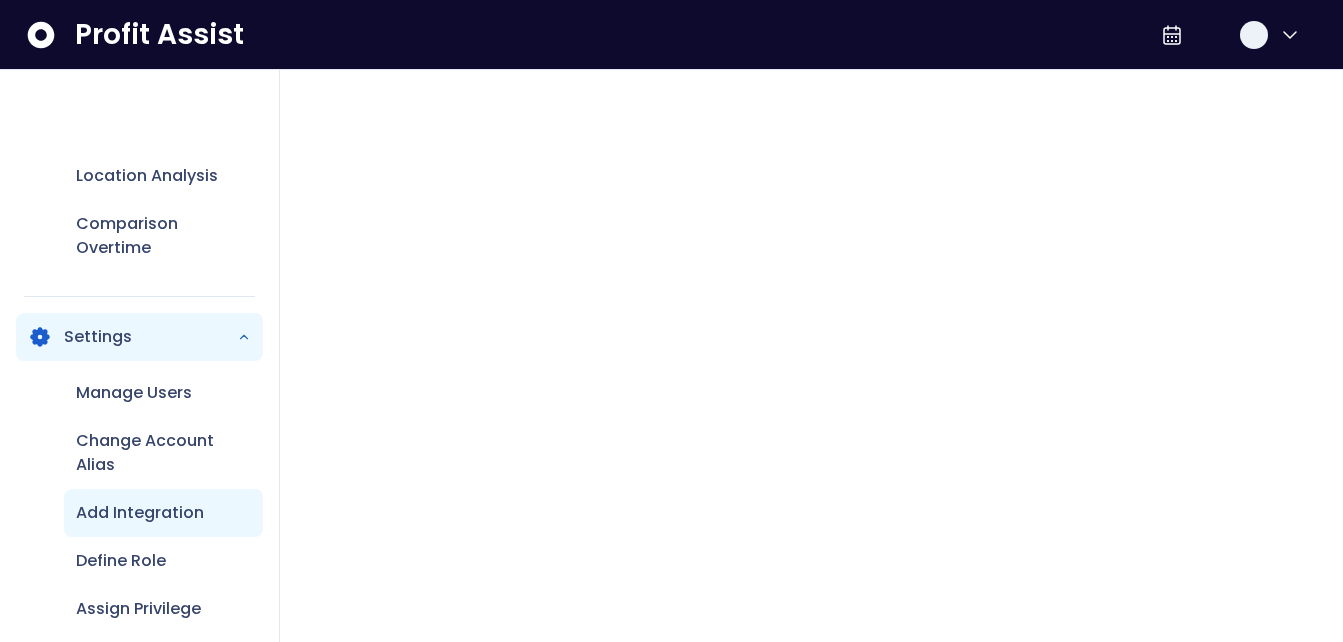 scroll, scrollTop: 0, scrollLeft: 0, axis: both 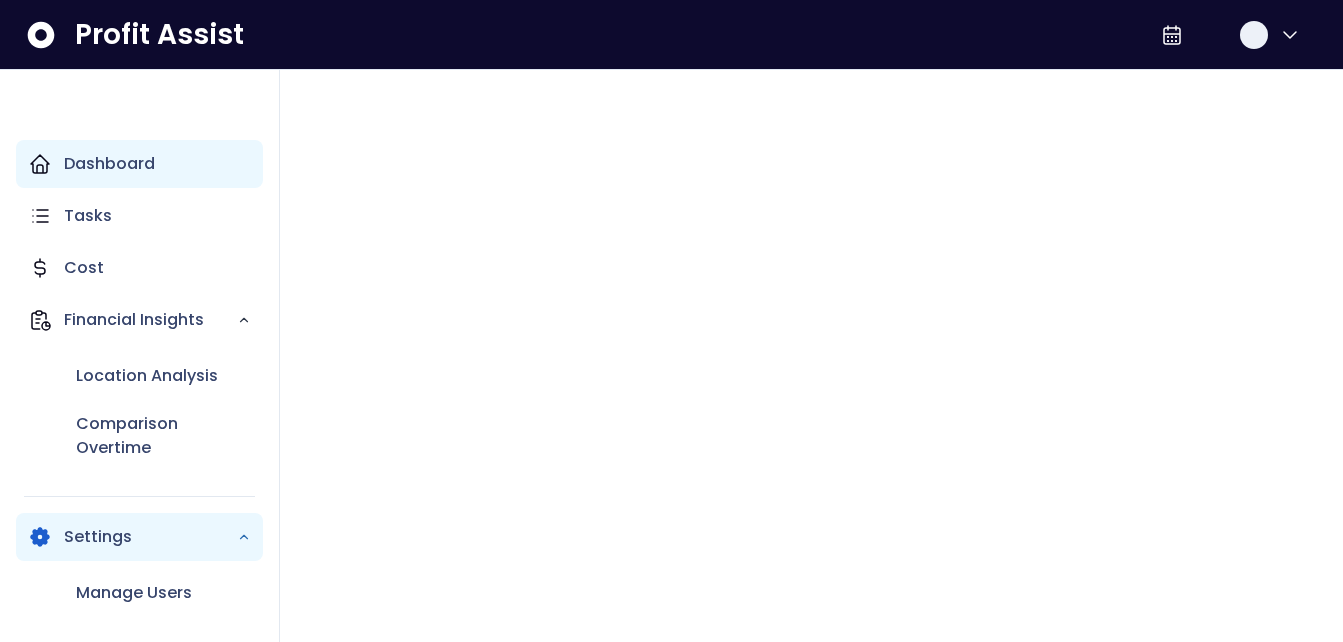 click on "Dashboard" at bounding box center (109, 164) 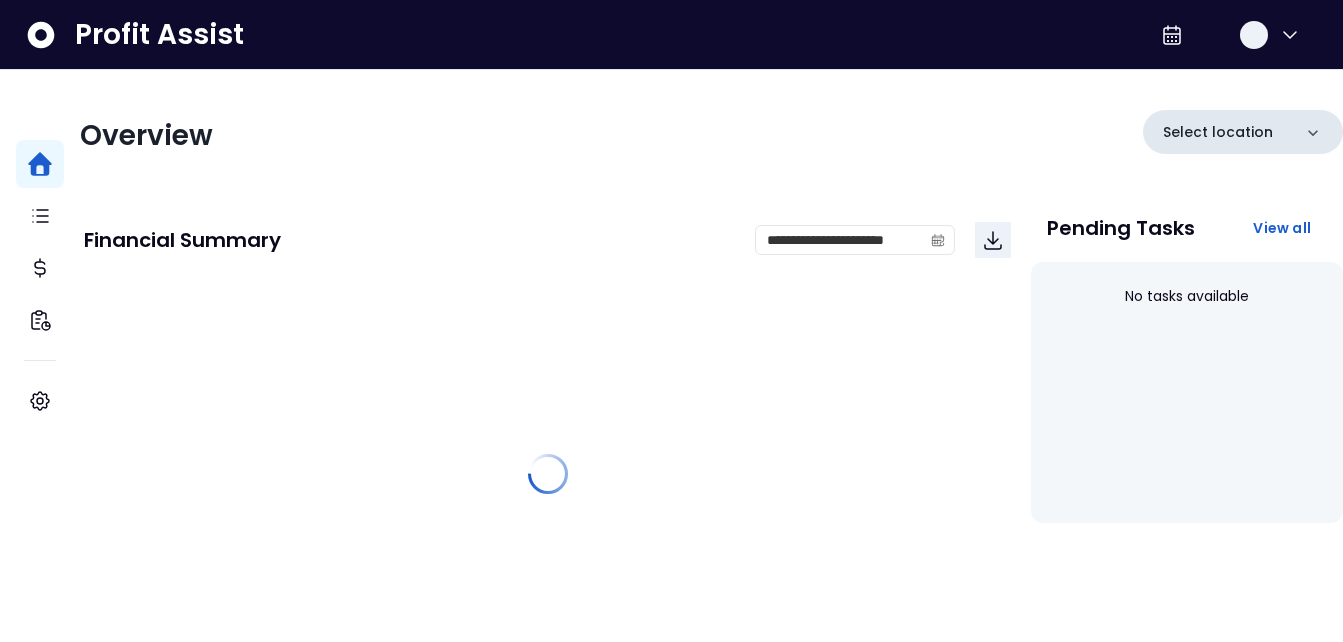 click on "Select location" at bounding box center (1243, 132) 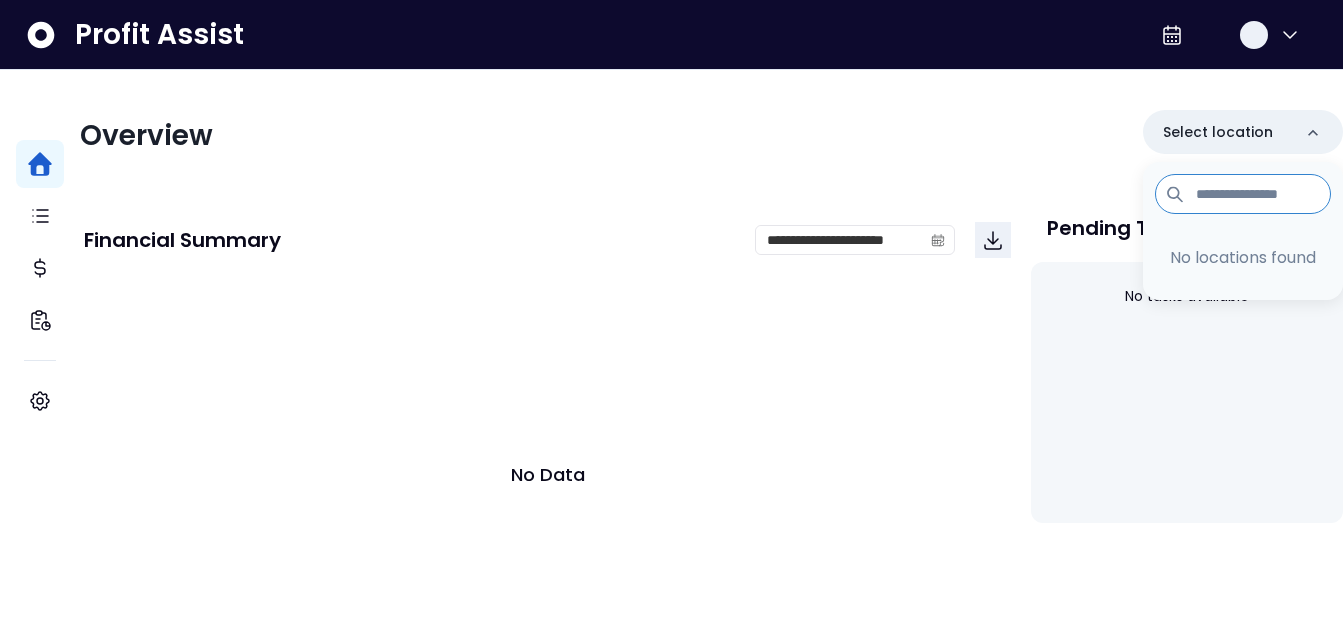 click at bounding box center [1243, 194] 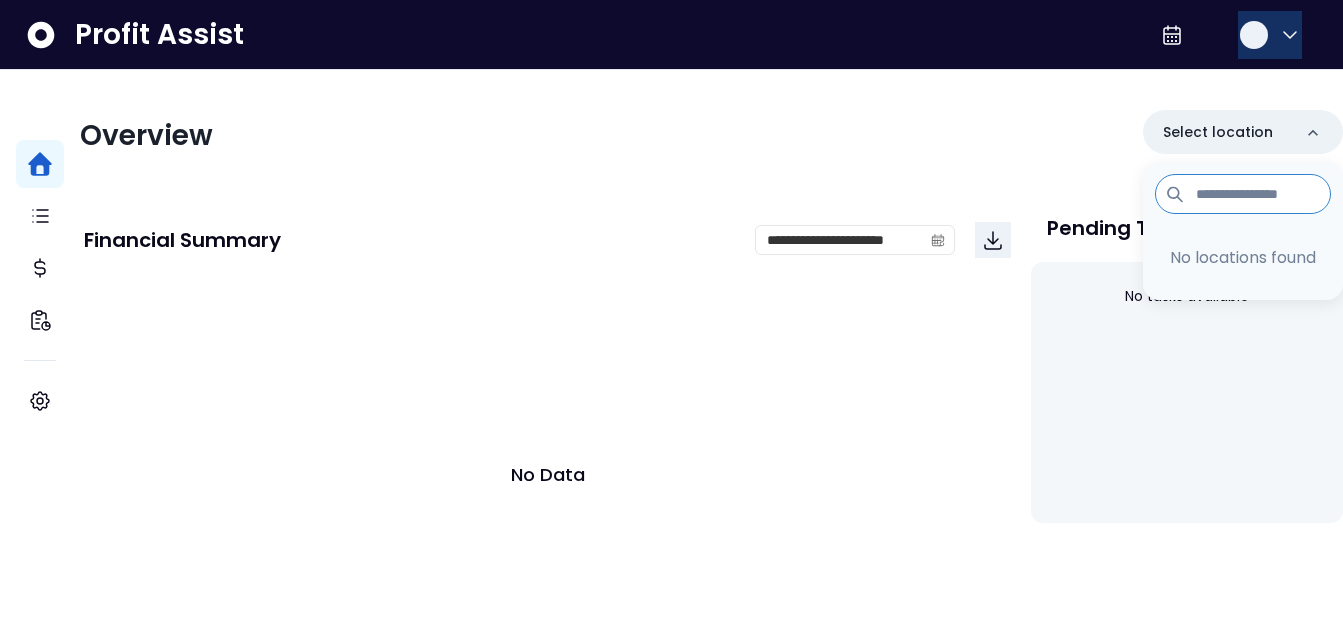 click at bounding box center (1270, 35) 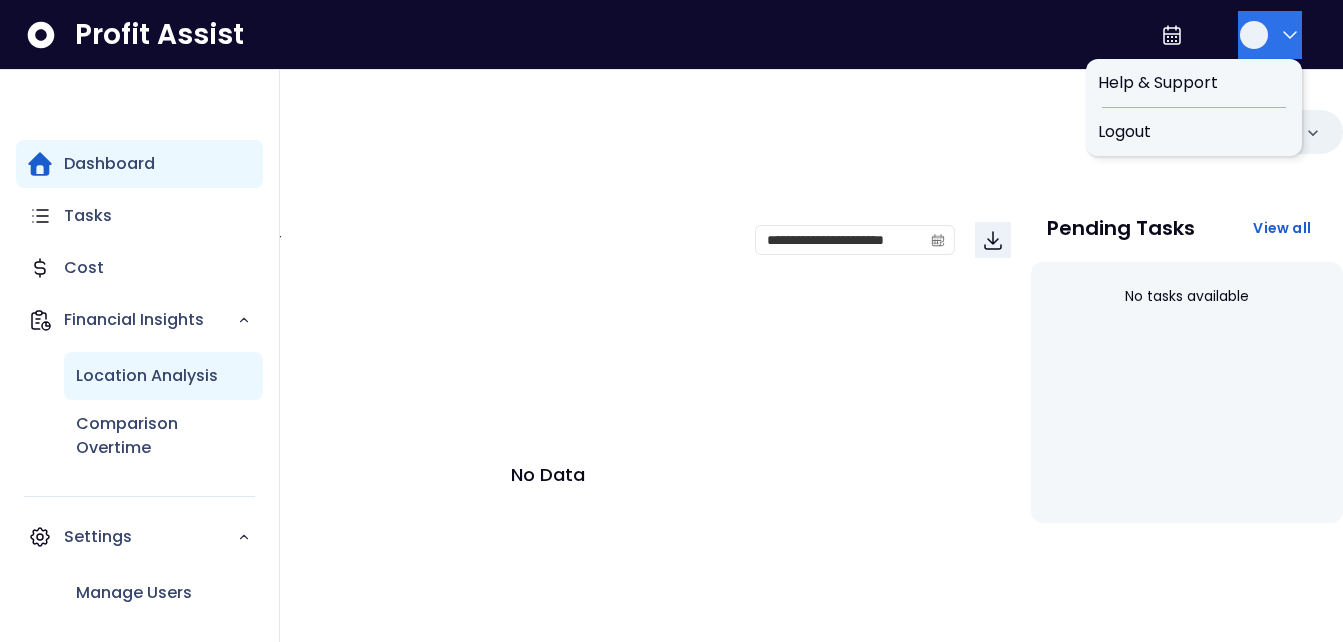 click on "Location Analysis" at bounding box center [163, 376] 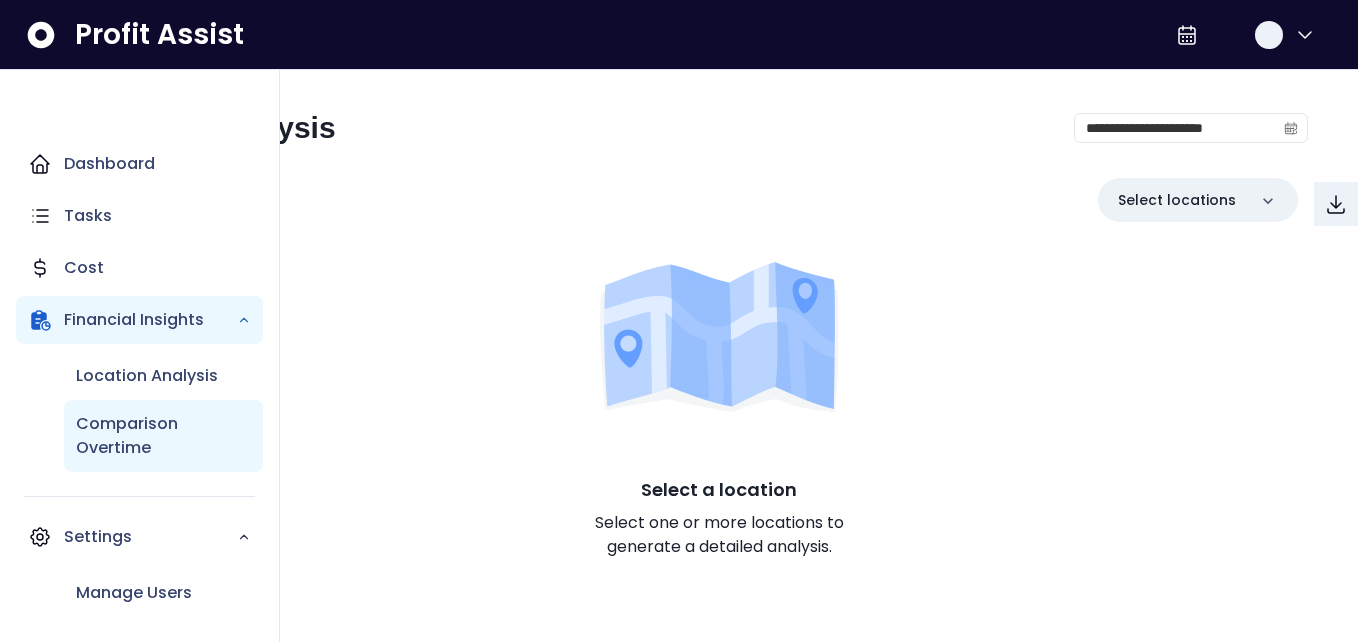 click on "Comparison Overtime" at bounding box center (163, 436) 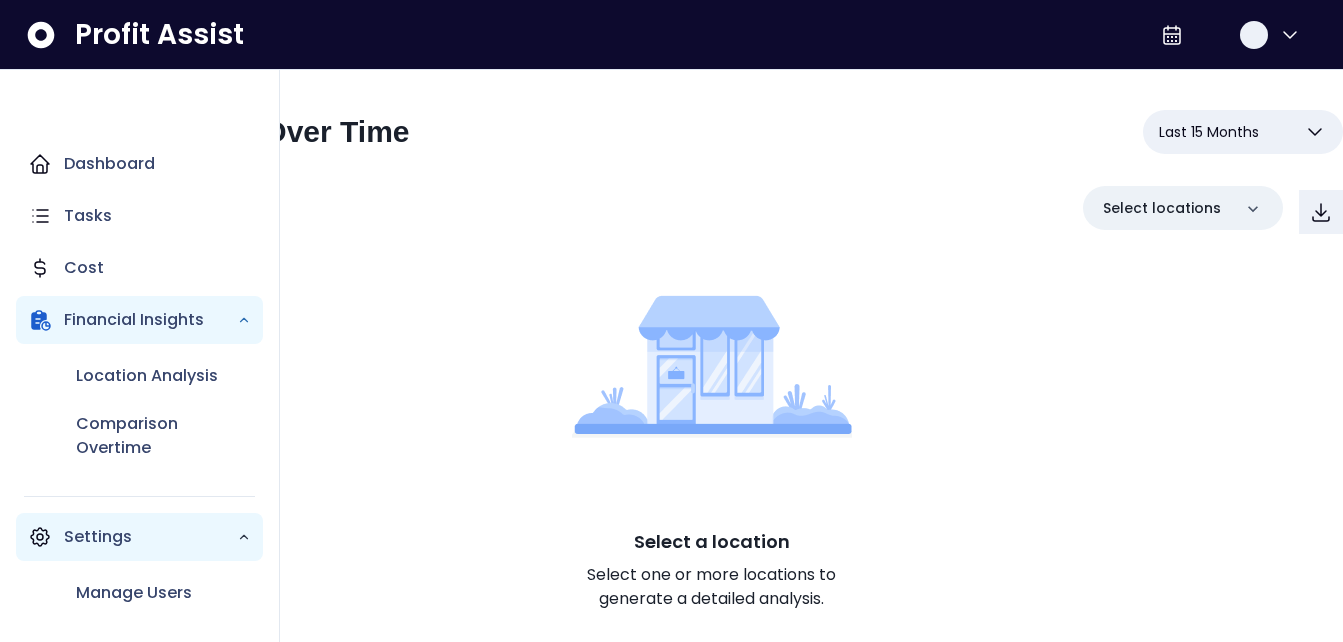 click on "Settings" at bounding box center (150, 537) 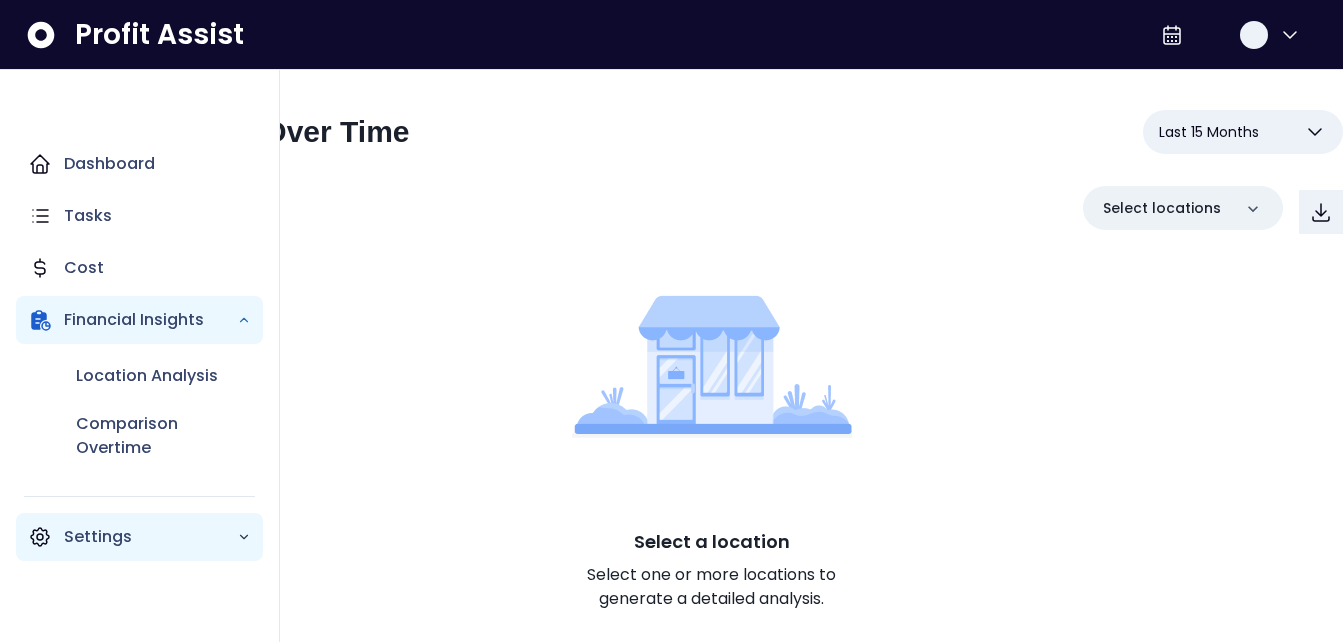 click on "Settings" at bounding box center (150, 537) 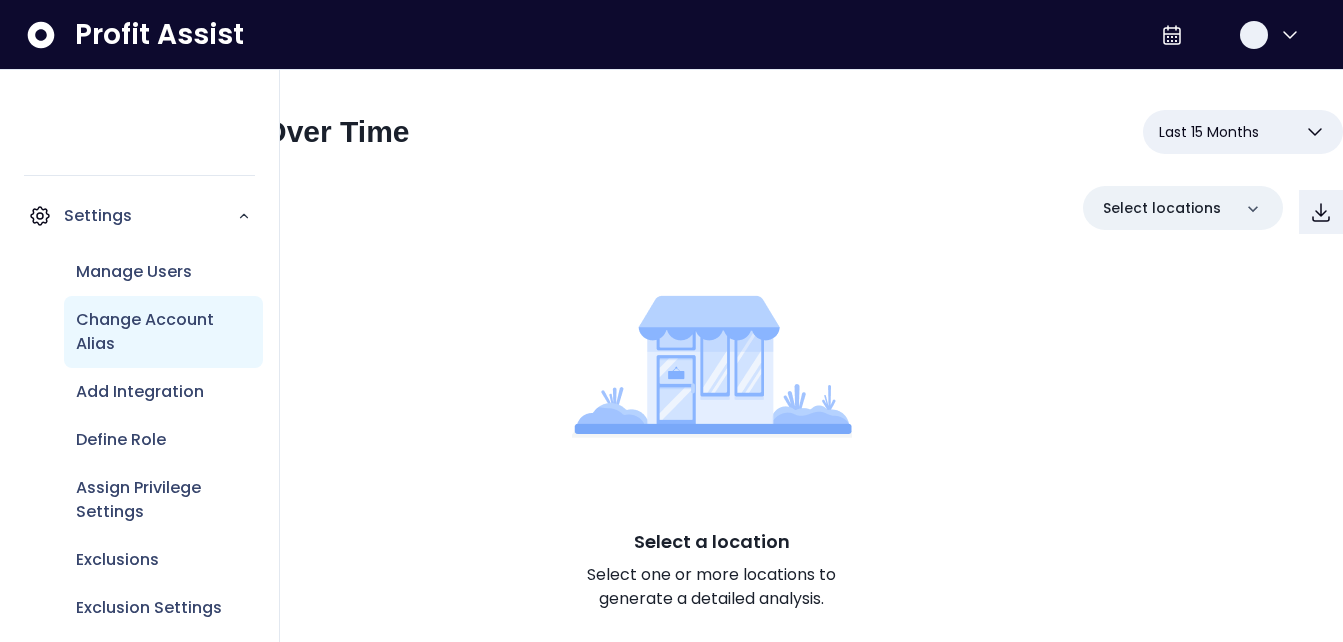 scroll, scrollTop: 339, scrollLeft: 0, axis: vertical 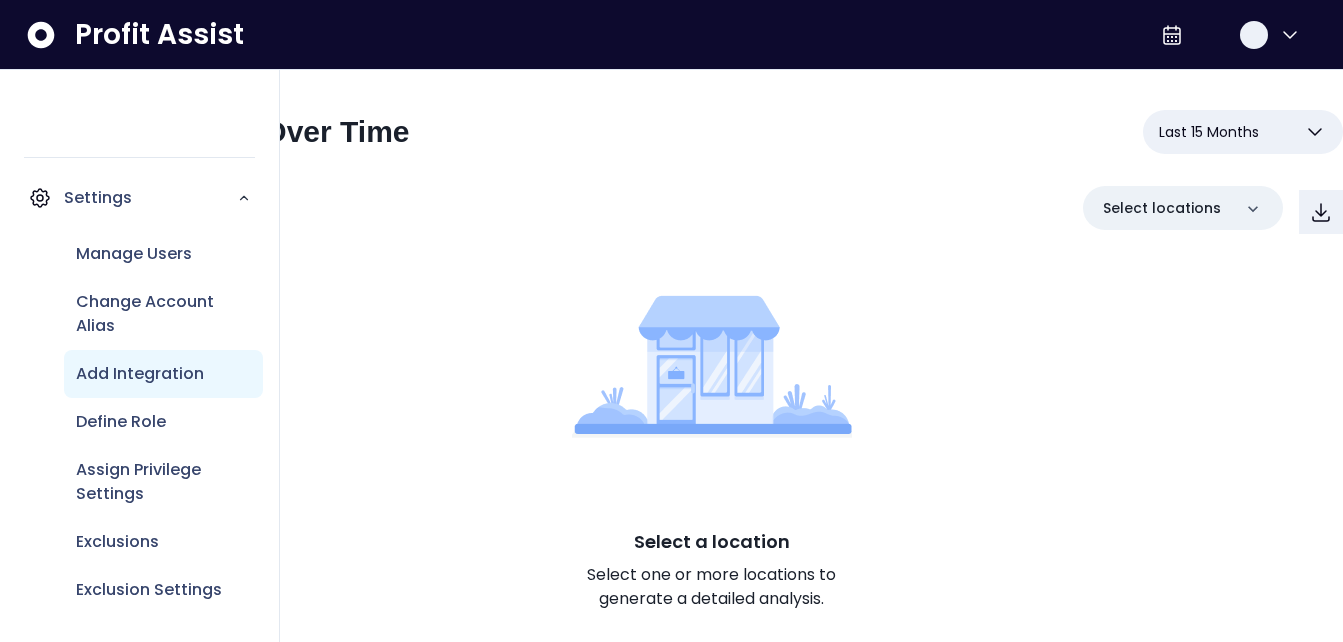 click on "Add Integration" at bounding box center [140, 374] 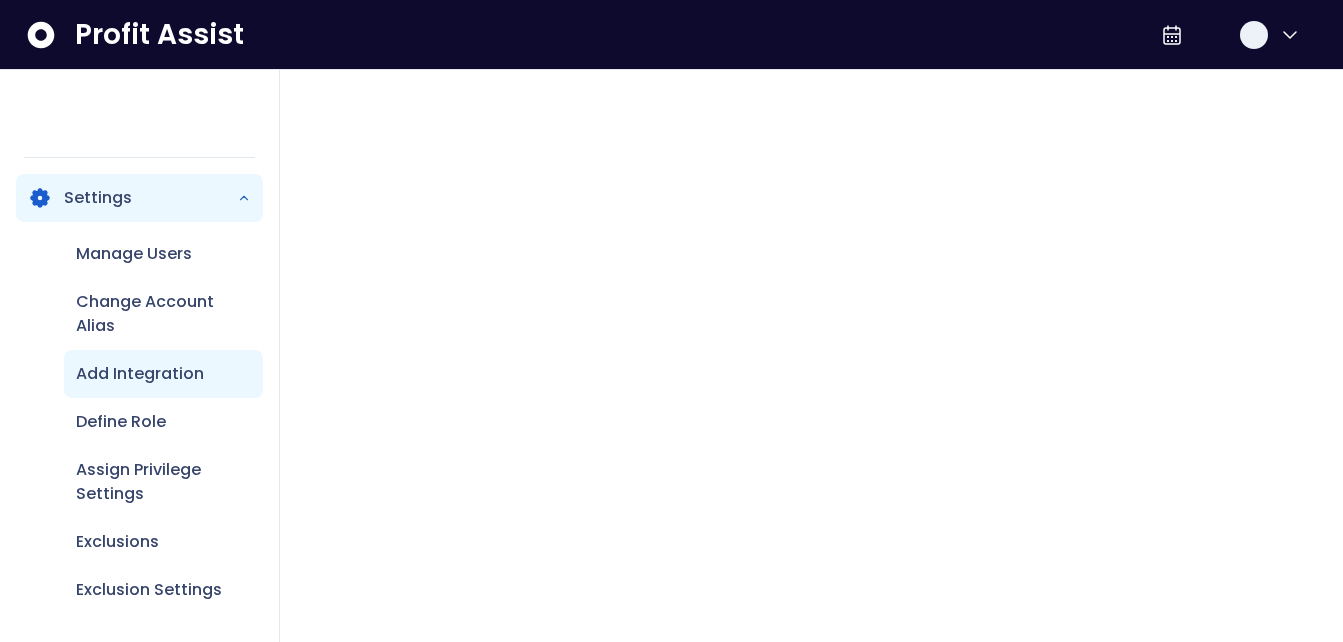scroll, scrollTop: 0, scrollLeft: 0, axis: both 